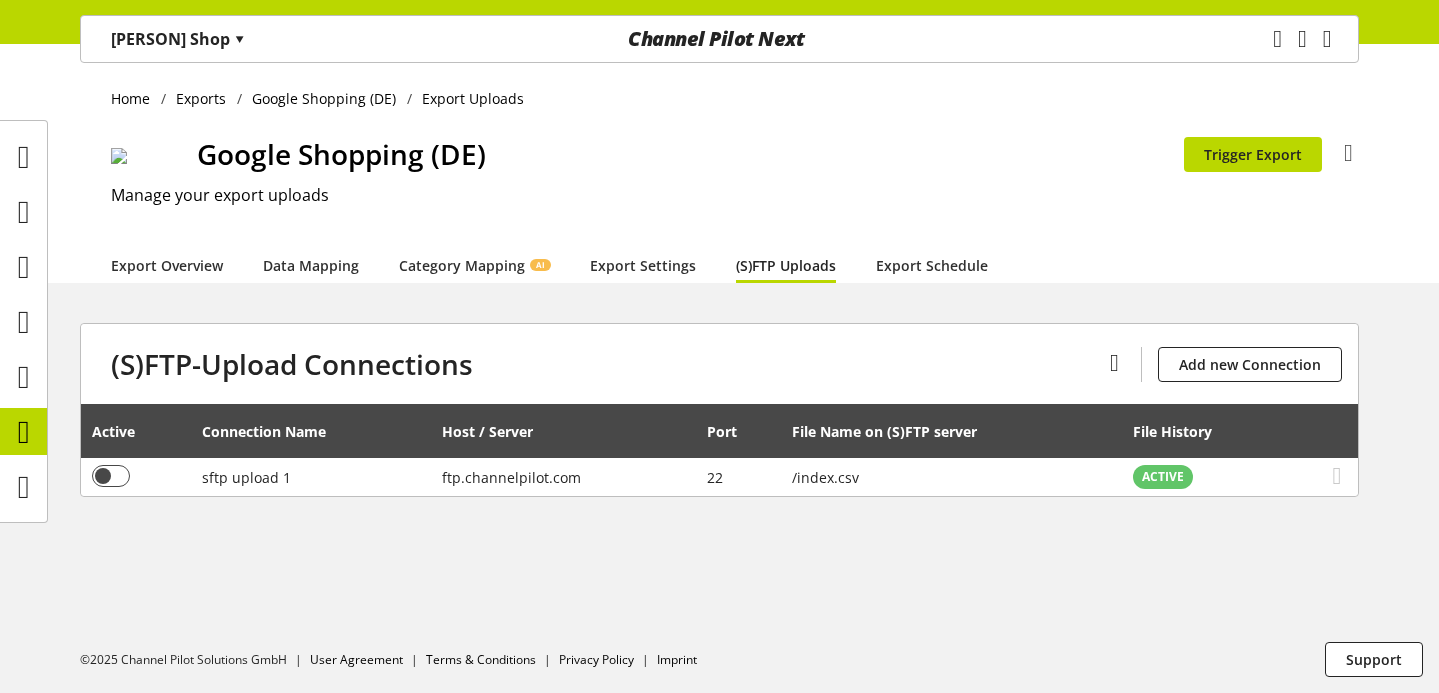 scroll, scrollTop: 0, scrollLeft: 0, axis: both 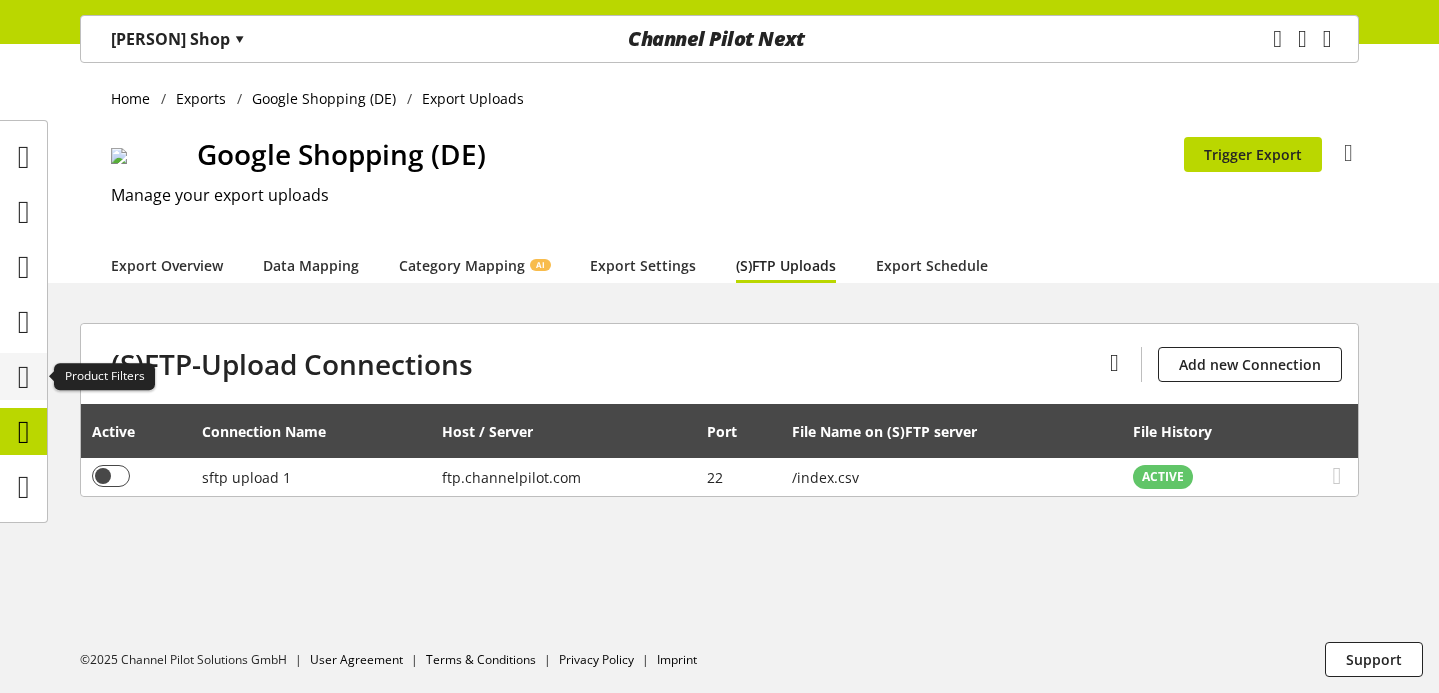 click at bounding box center [24, 377] 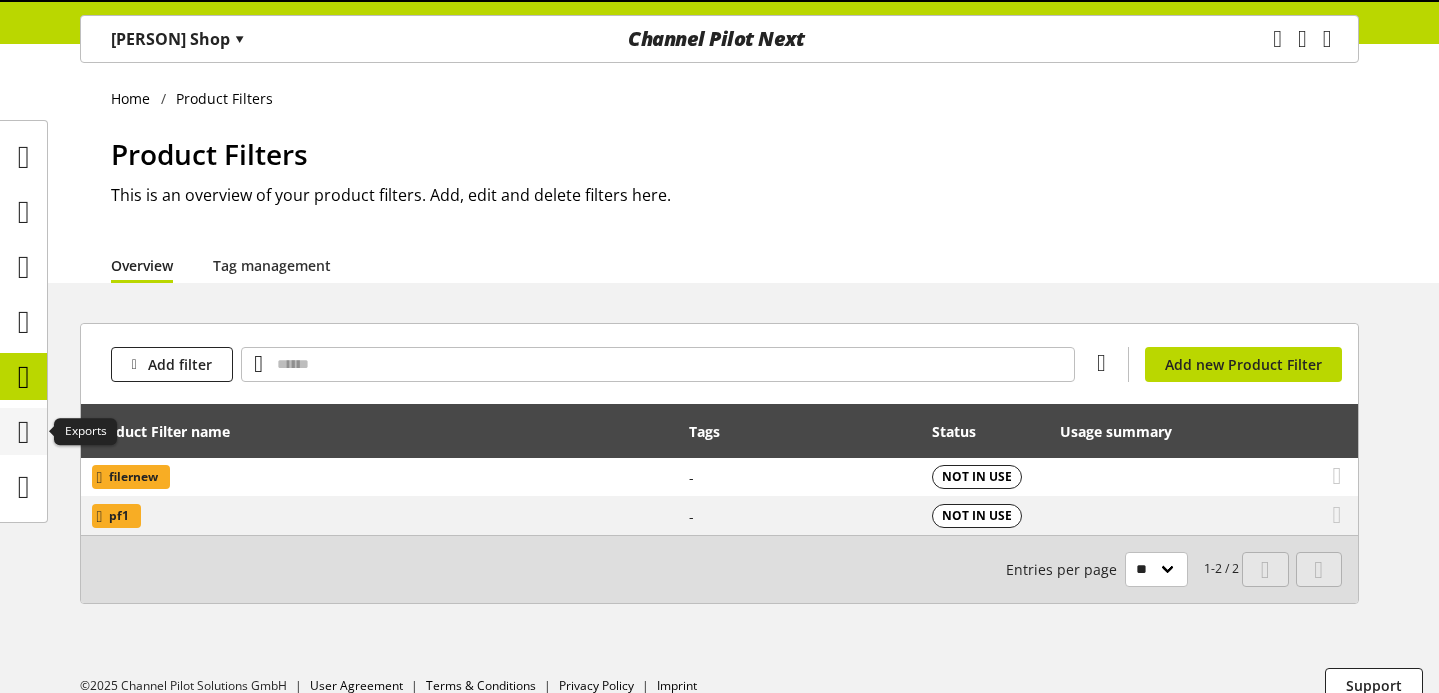 click at bounding box center (24, 432) 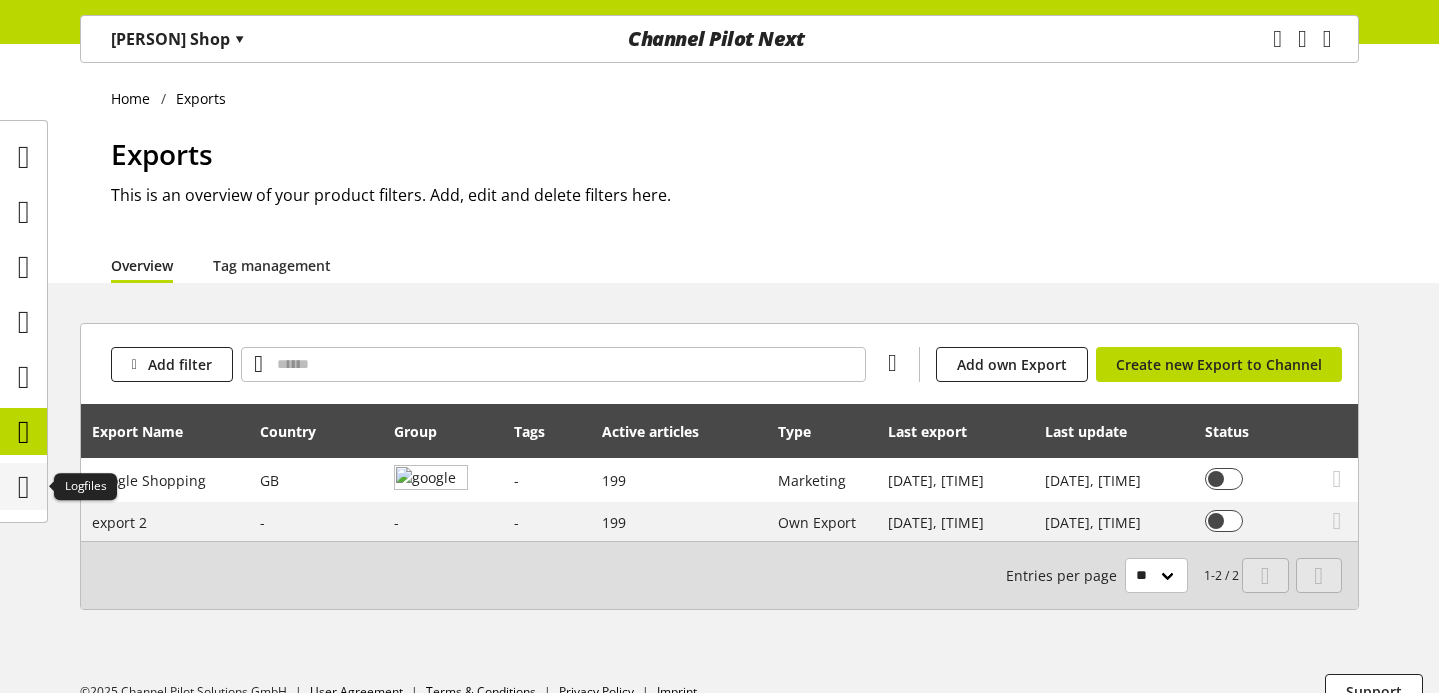 click at bounding box center [24, 487] 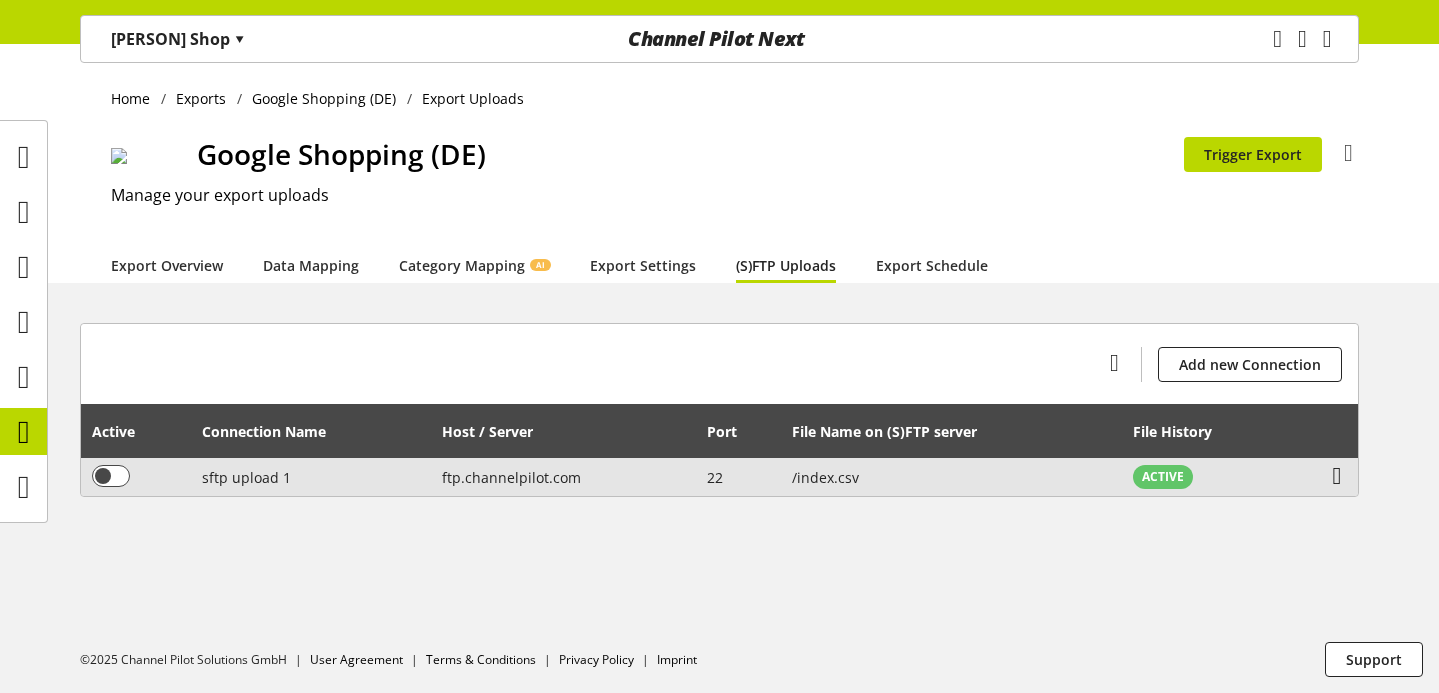 click at bounding box center (1337, 476) 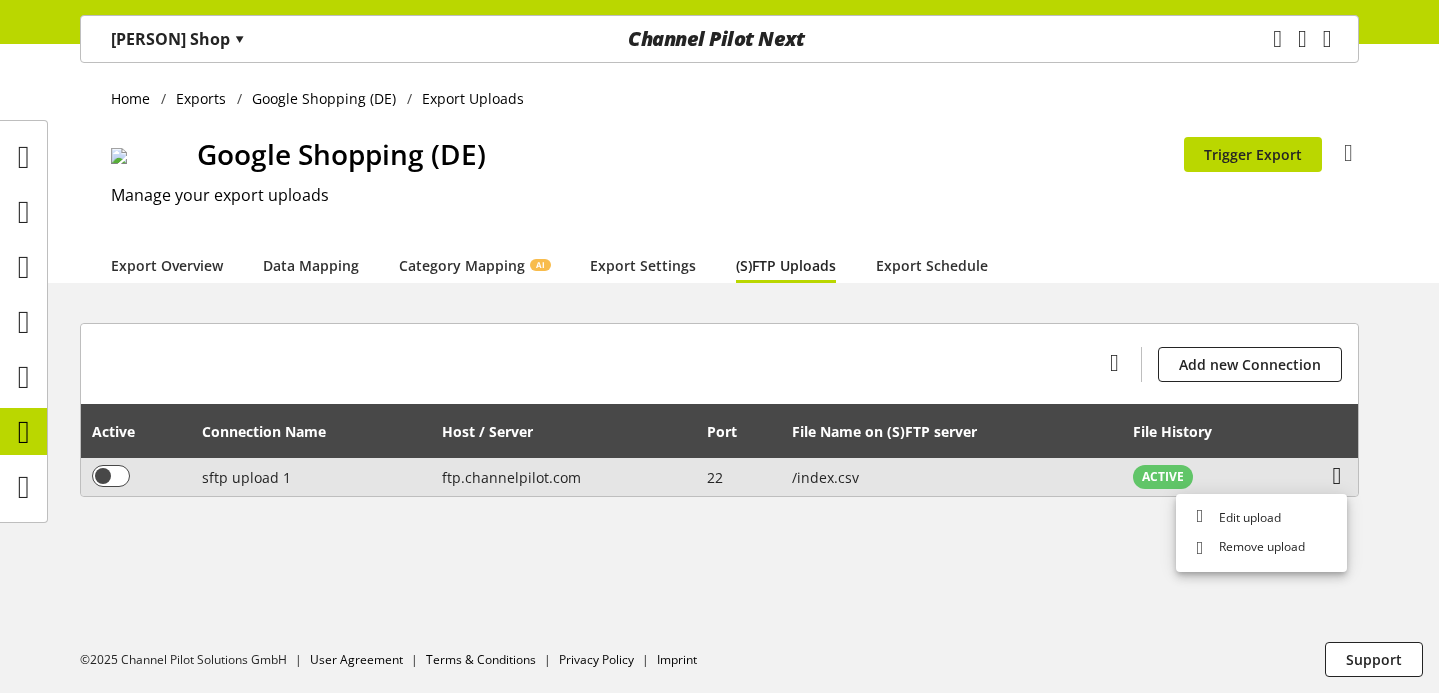 click at bounding box center (1337, 476) 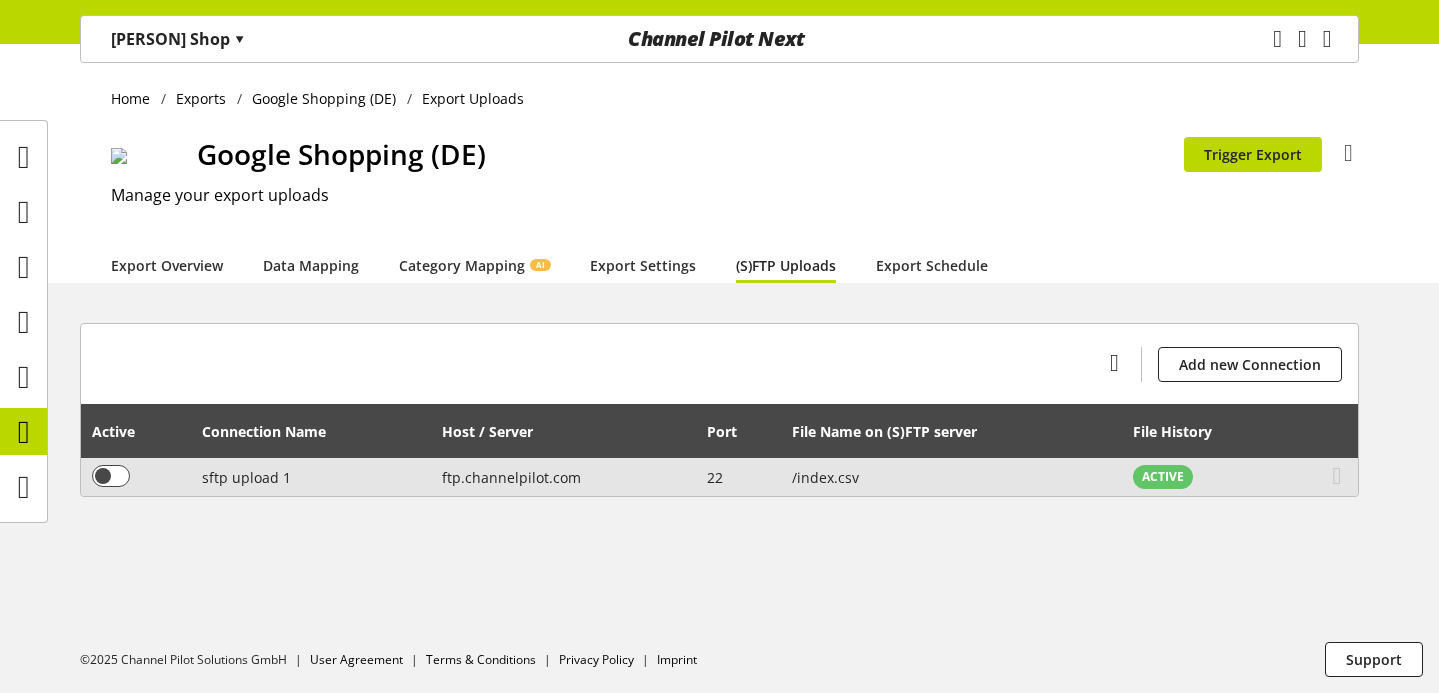 click on "ftp.channelpilot.com" at bounding box center (564, 477) 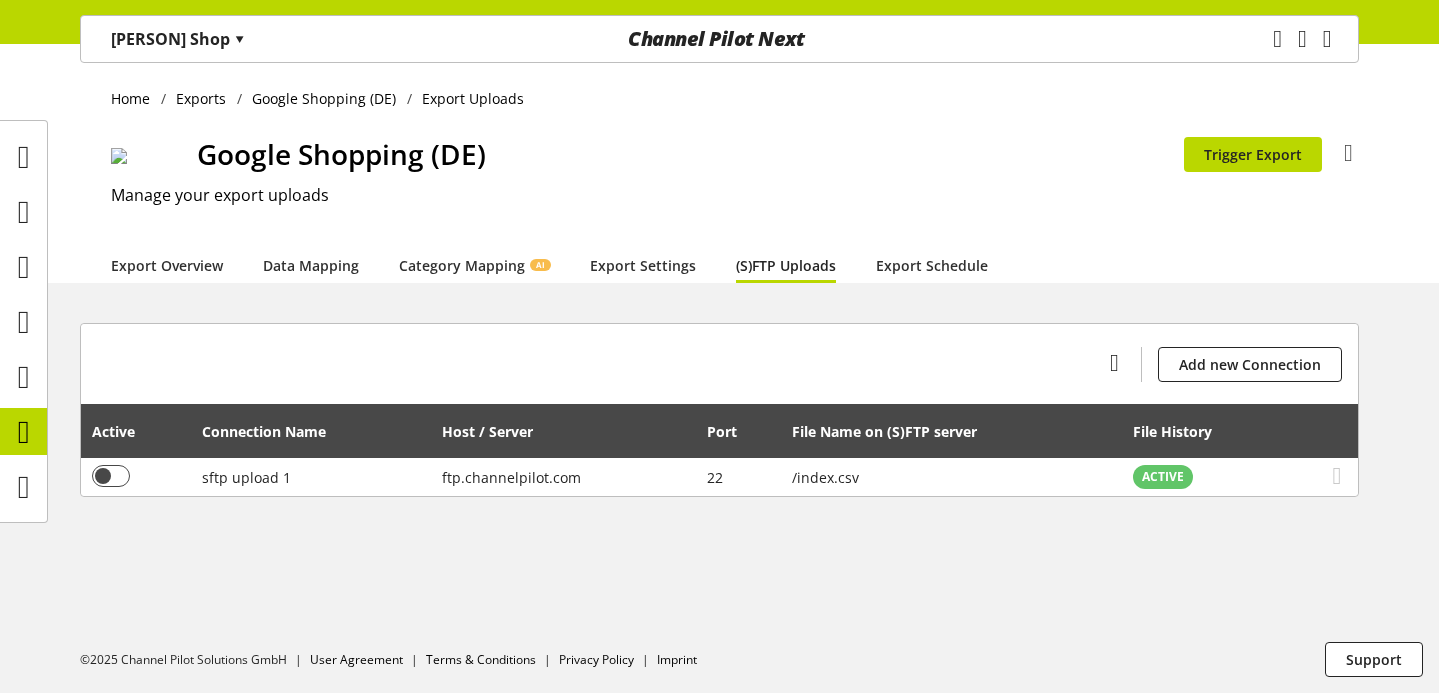 click on "Active" at bounding box center [136, 431] 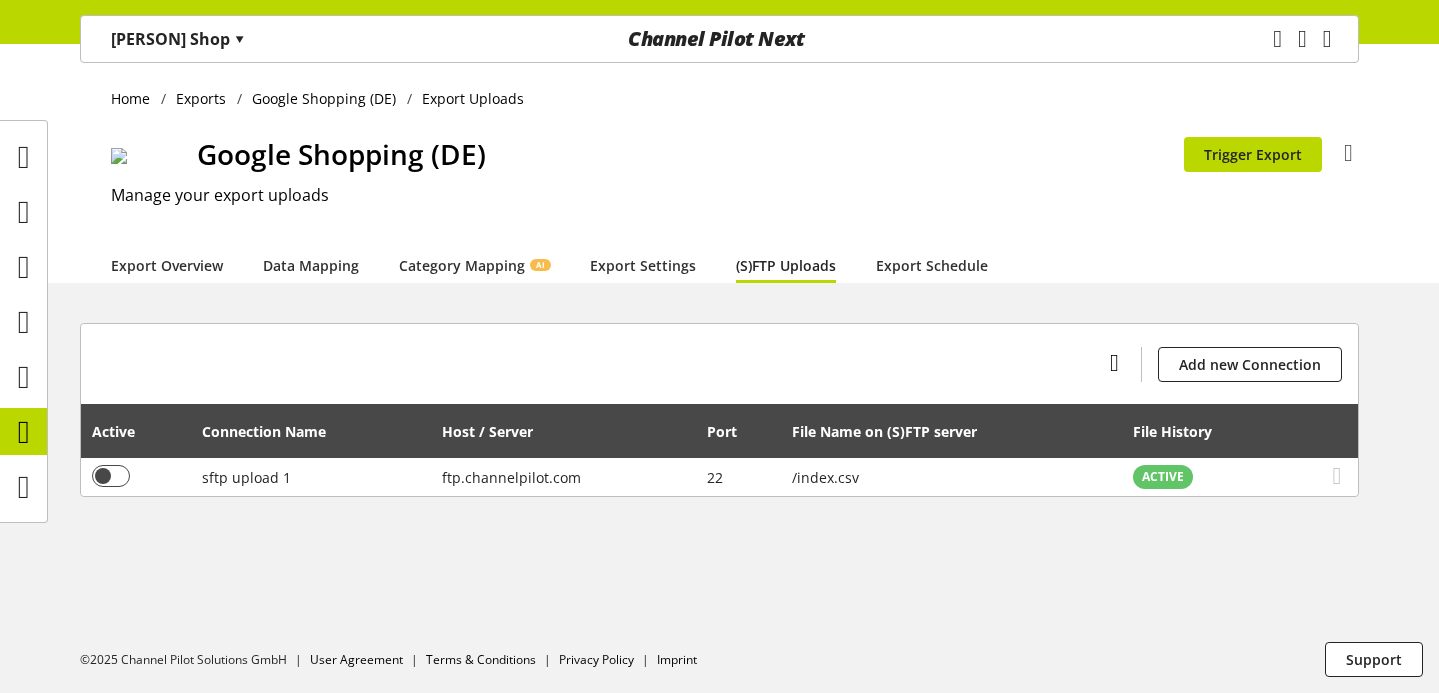click at bounding box center (1114, 363) 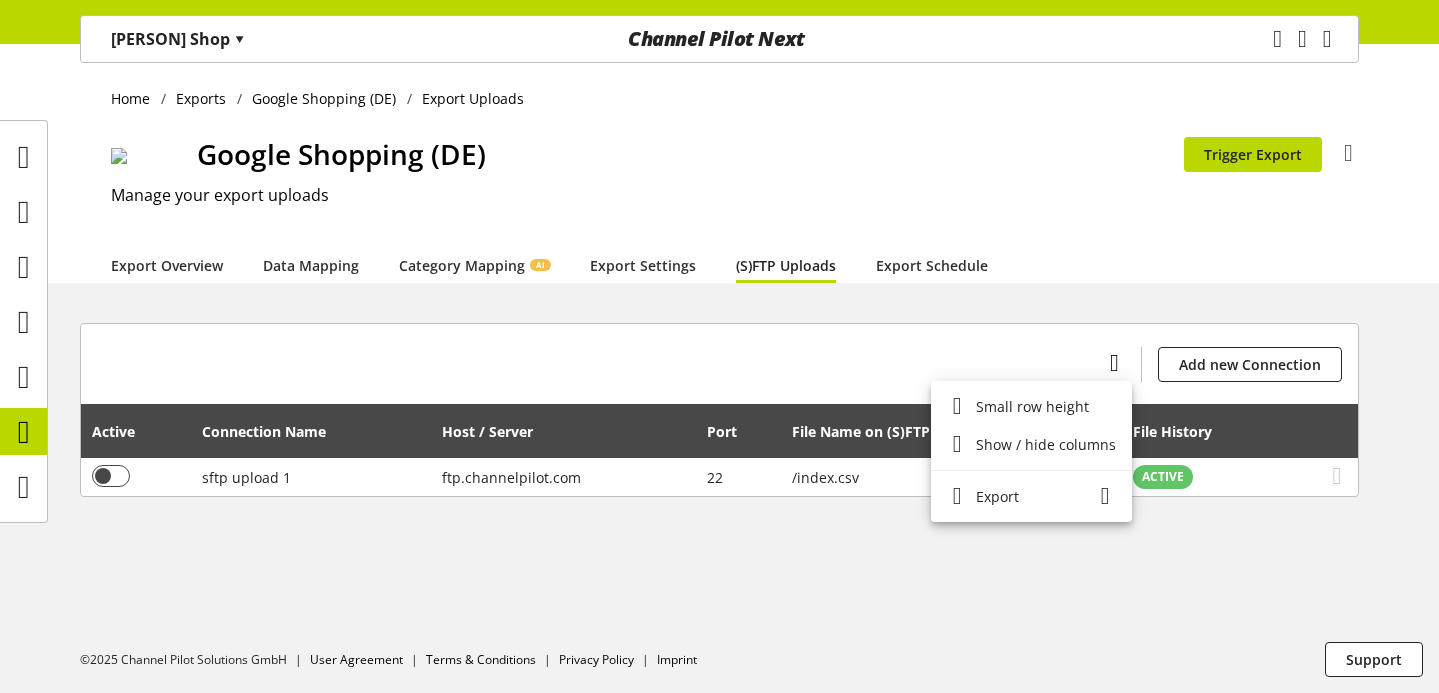 click at bounding box center (1114, 363) 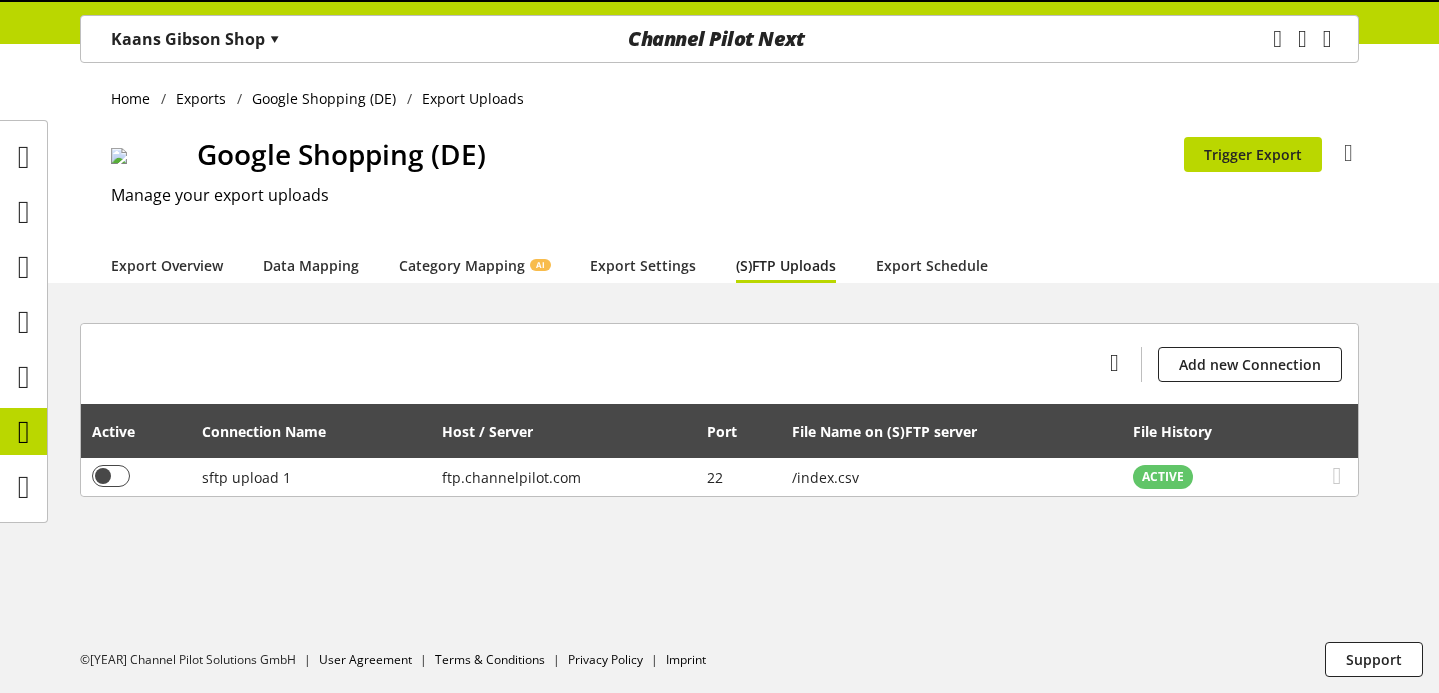 scroll, scrollTop: 0, scrollLeft: 0, axis: both 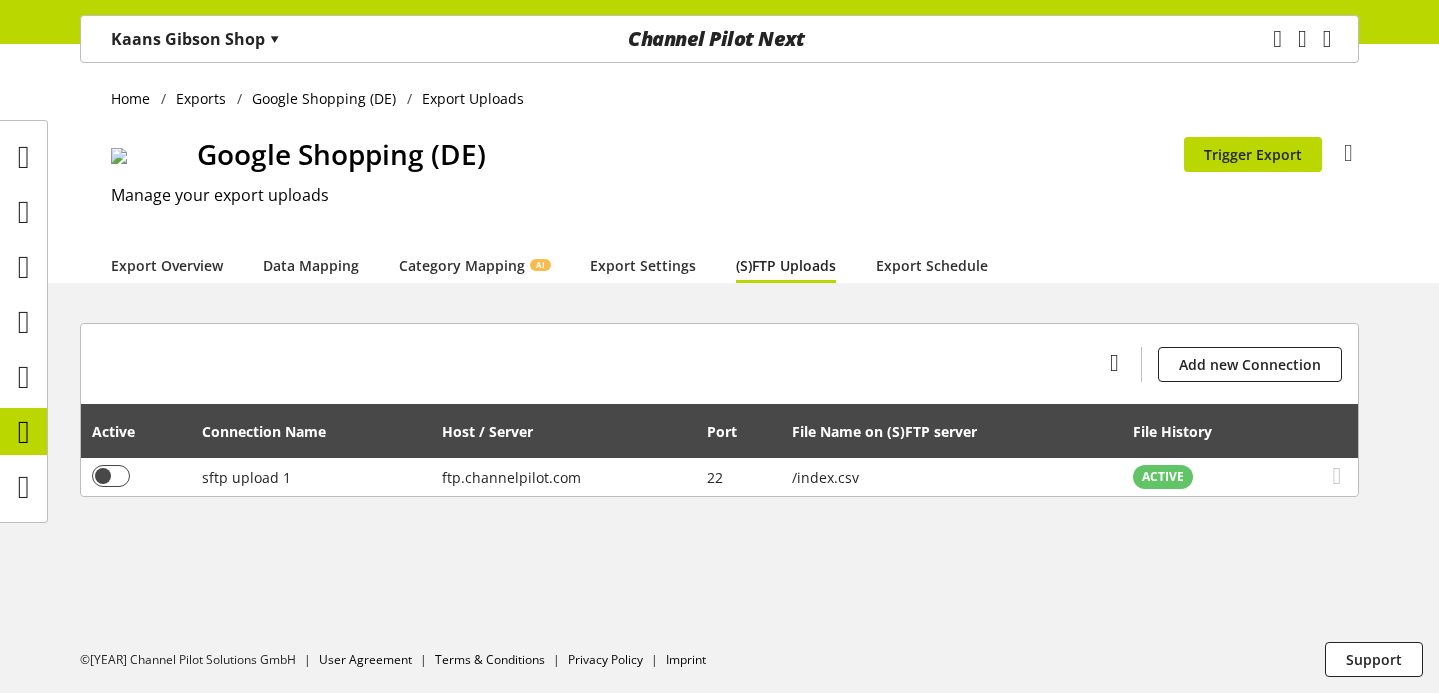 click on "Google Shopping (DE) You don't have permission to edit the export Trigger Export You don't have permission to edit the export Rename export You don't have permission to delete the export Delete export Manage your export uploads" at bounding box center [735, 190] 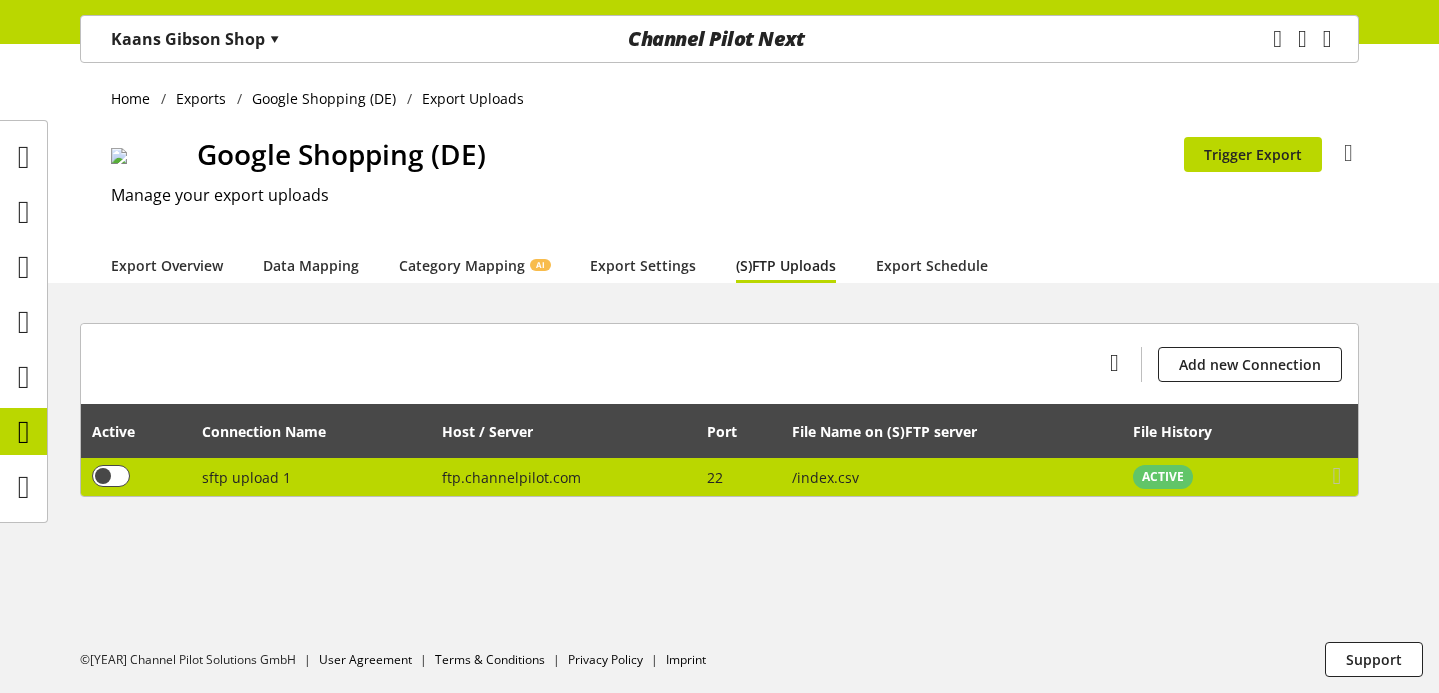 click on "sftp upload 1" at bounding box center [311, 477] 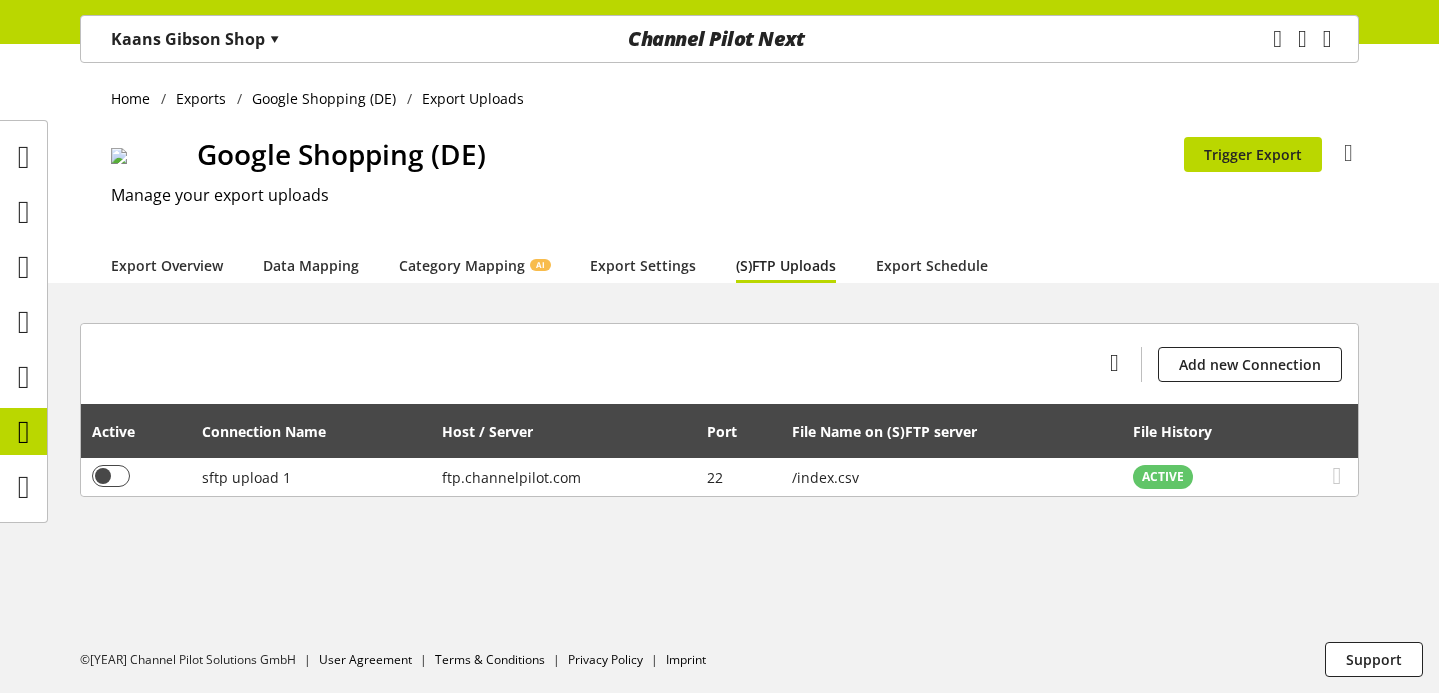 click on "Google Shopping (DE) You don't have permission to edit the export Trigger Export You don't have permission to edit the export Rename export You don't have permission to delete the export Delete export Manage your export uploads" at bounding box center (735, 190) 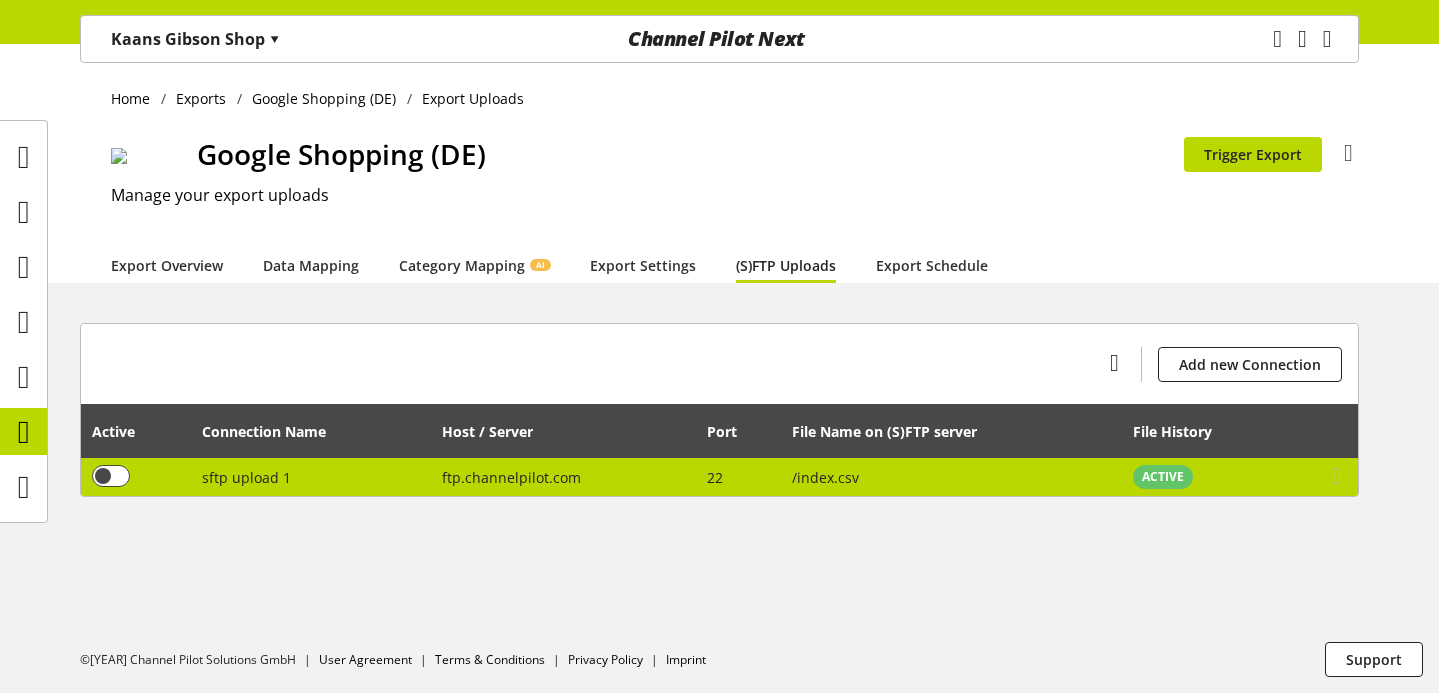 click on "/index.csv" at bounding box center [951, 477] 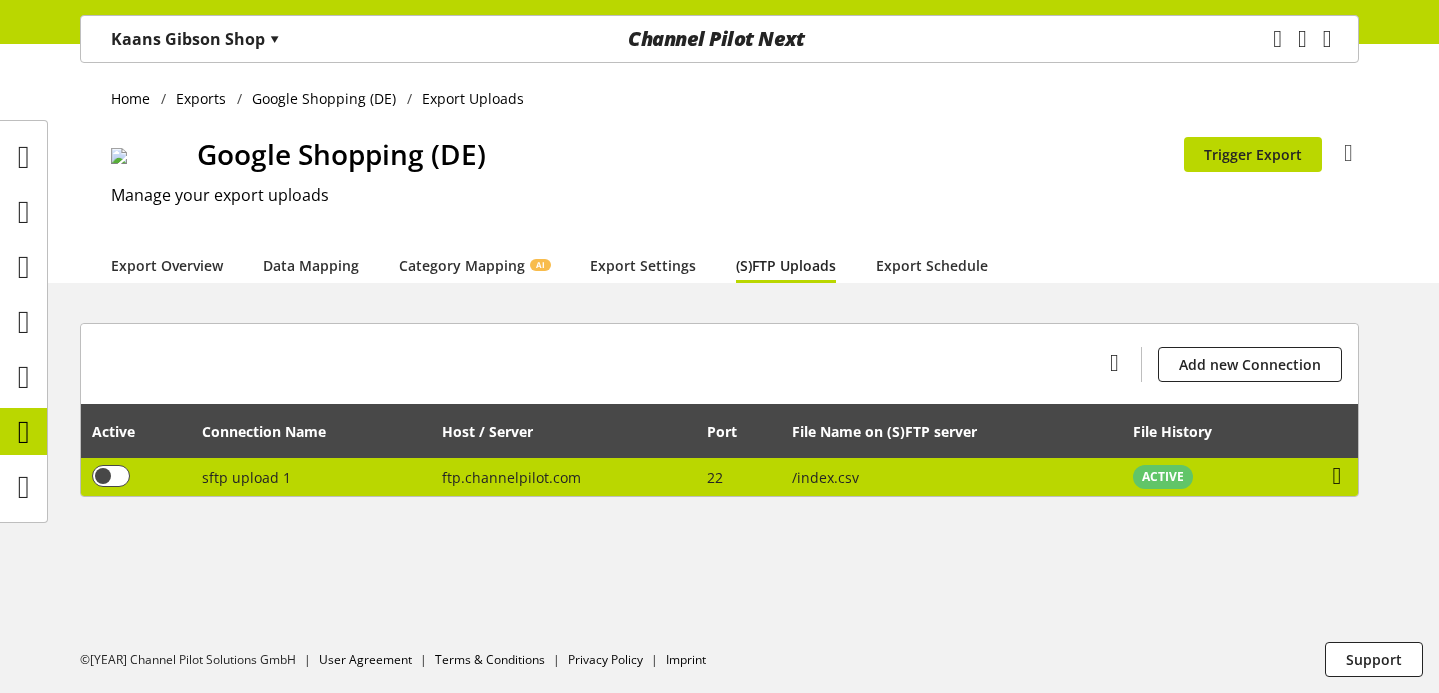 click at bounding box center [1337, 476] 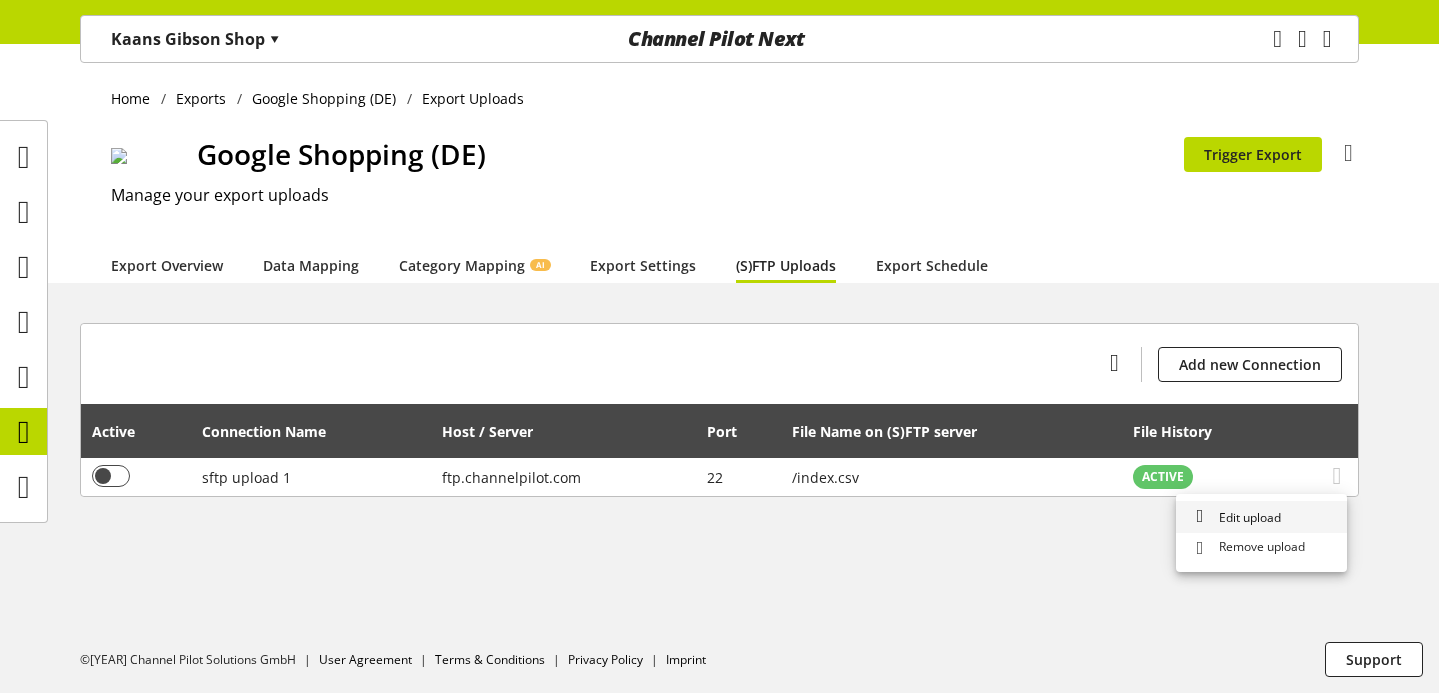 click on "Edit upload" at bounding box center [1261, 517] 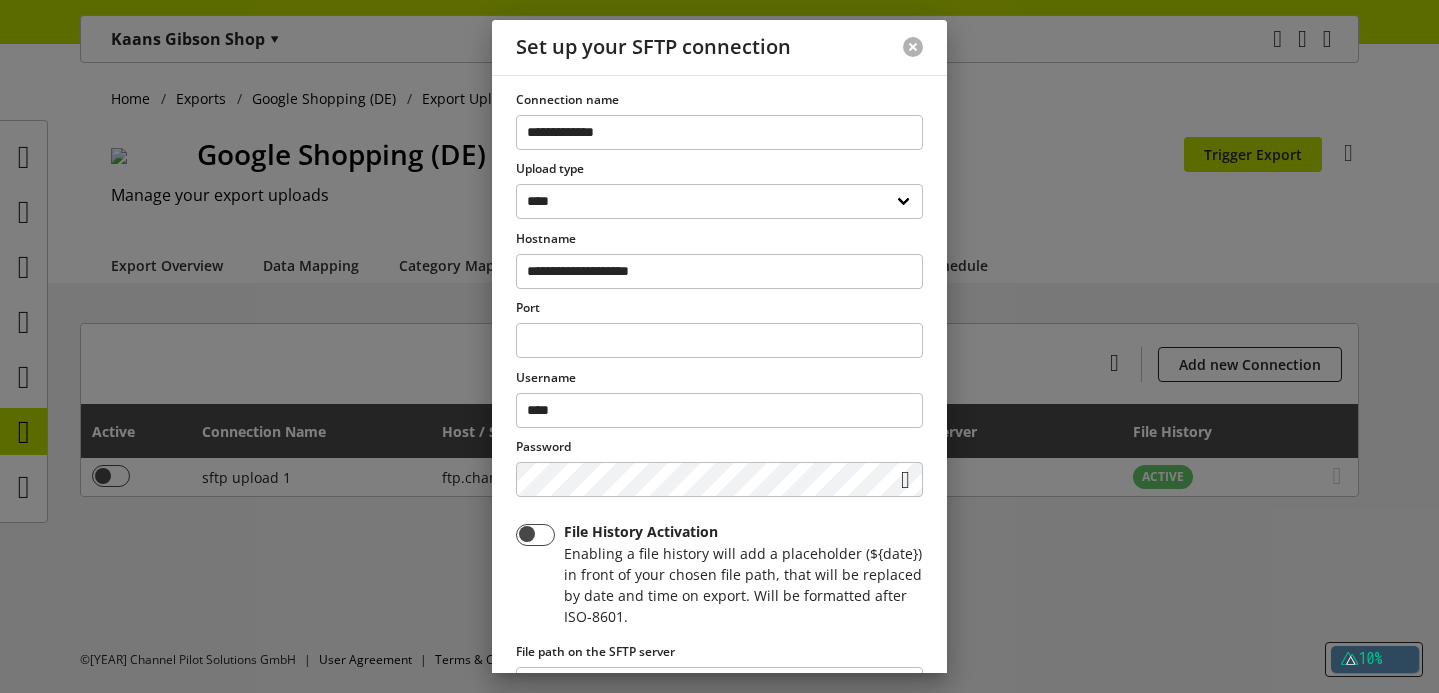click at bounding box center [913, 47] 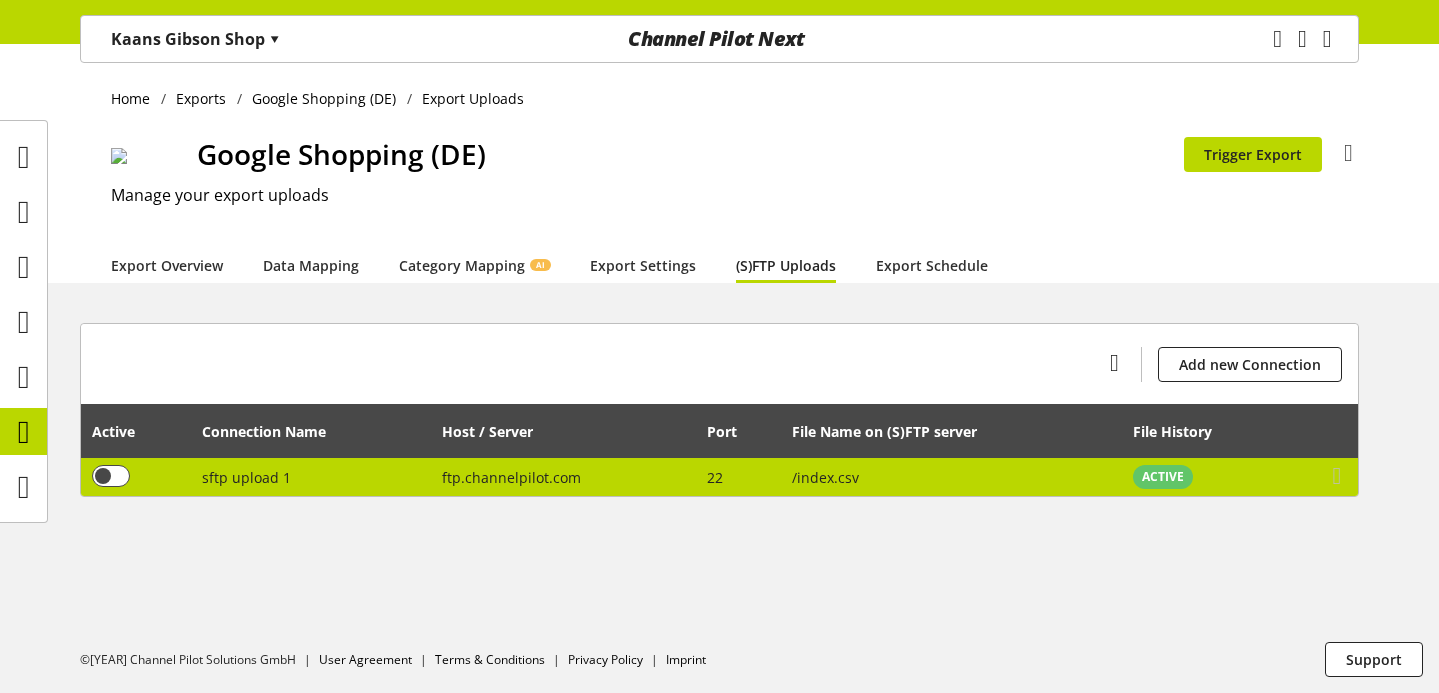 click on "ftp.channelpilot.com" at bounding box center [564, 477] 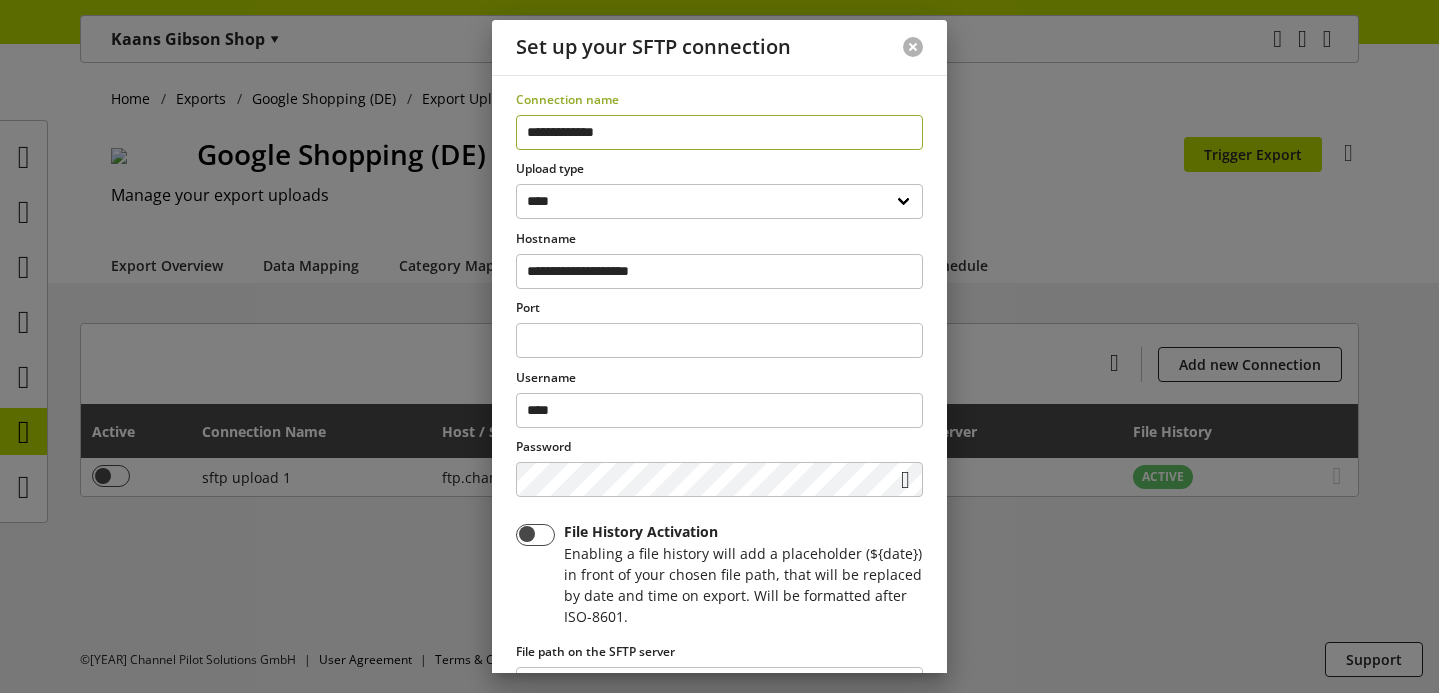 click at bounding box center [913, 47] 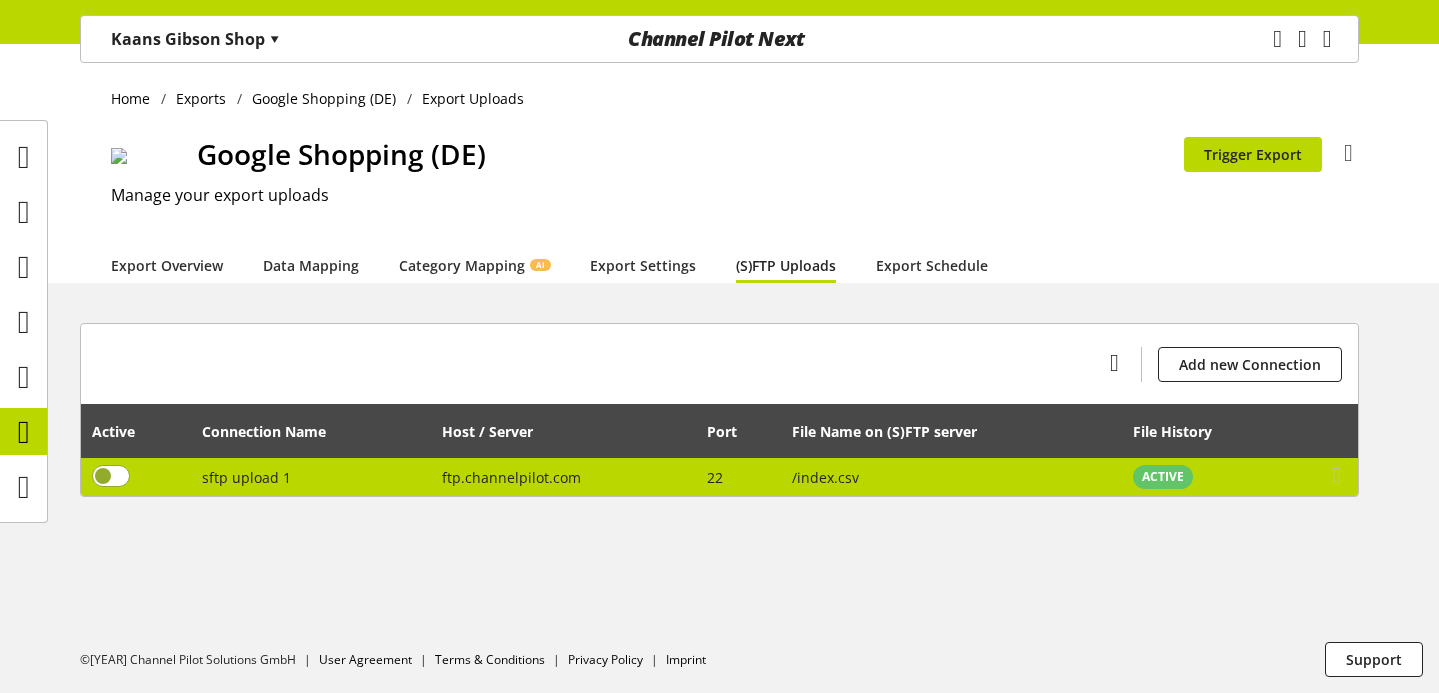 click at bounding box center [111, 476] 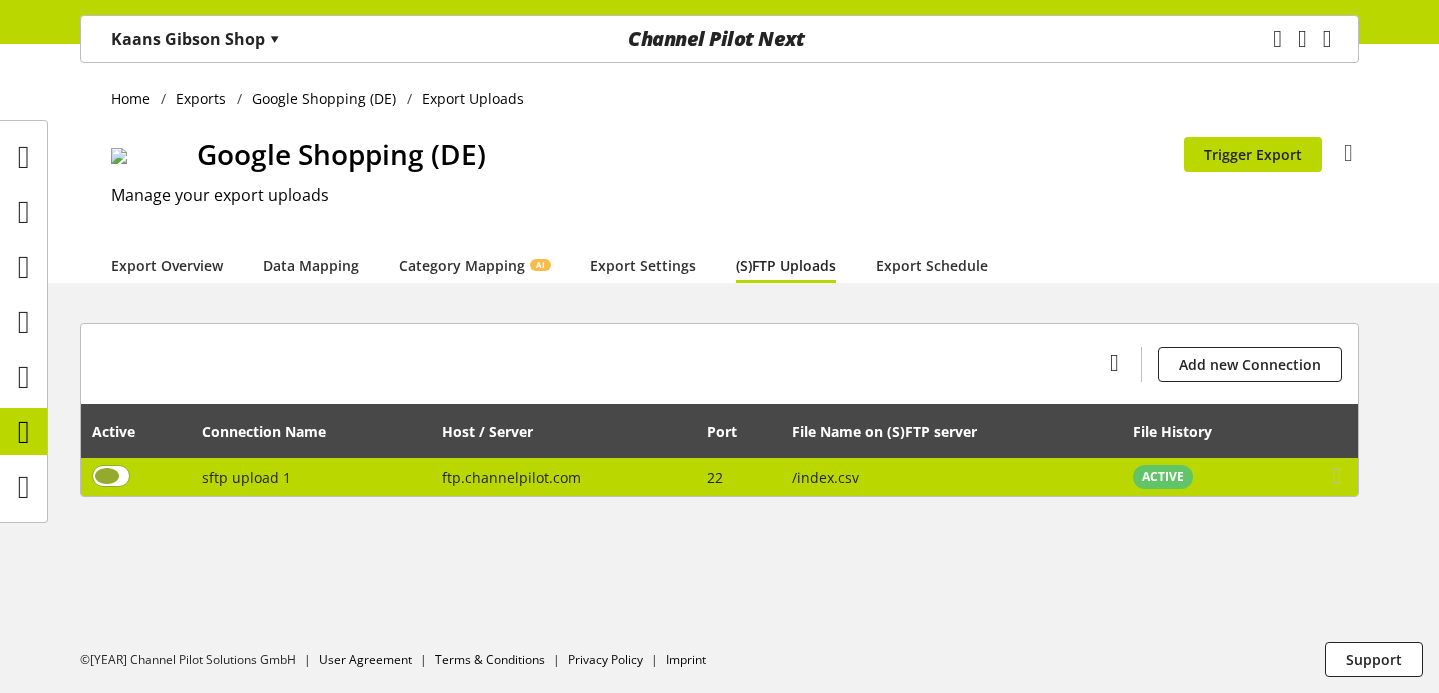 click at bounding box center [111, 476] 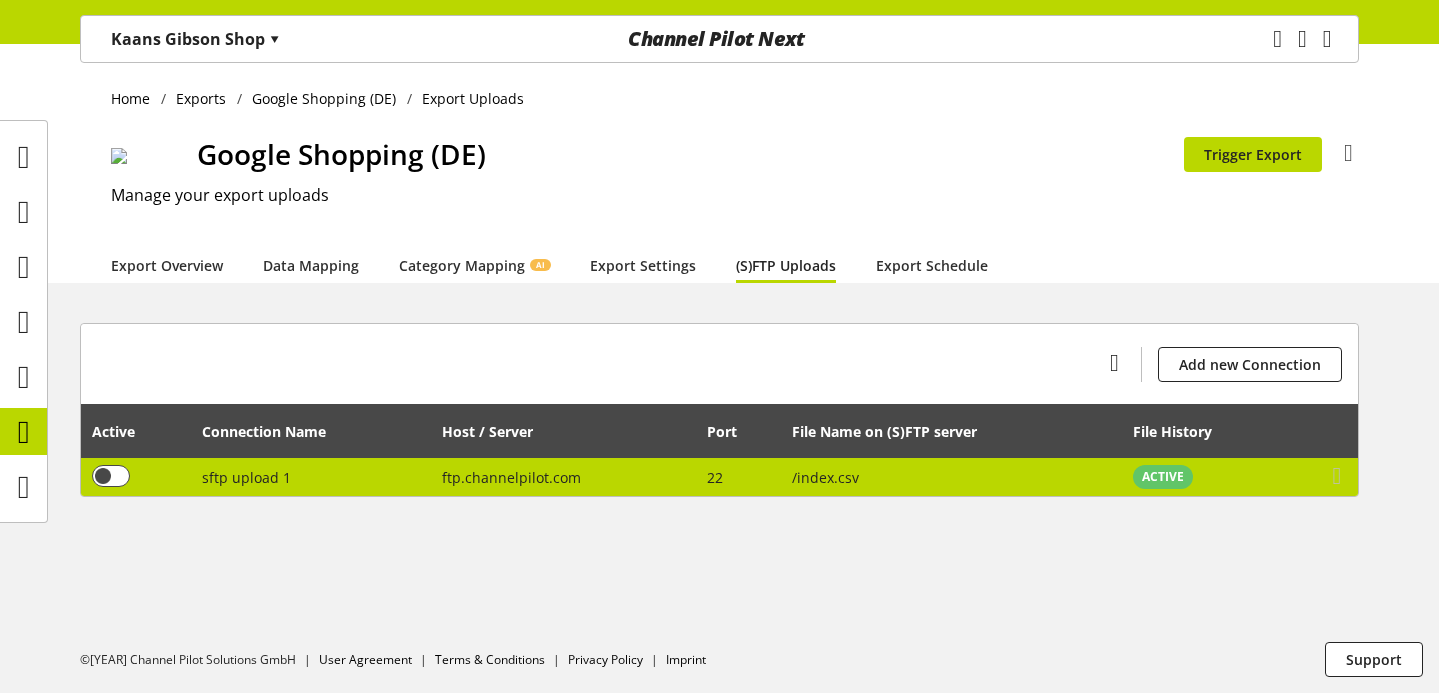 click on "sftp upload 1" at bounding box center (246, 477) 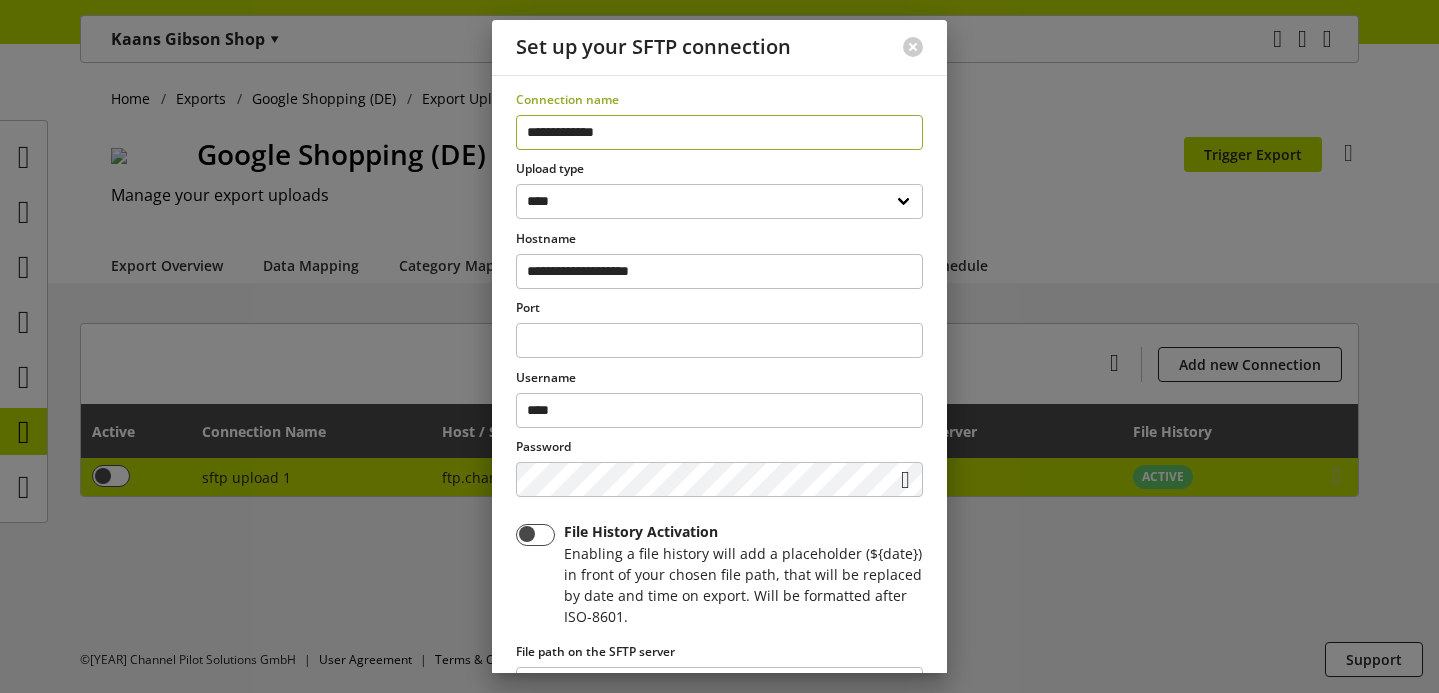 click at bounding box center (719, 346) 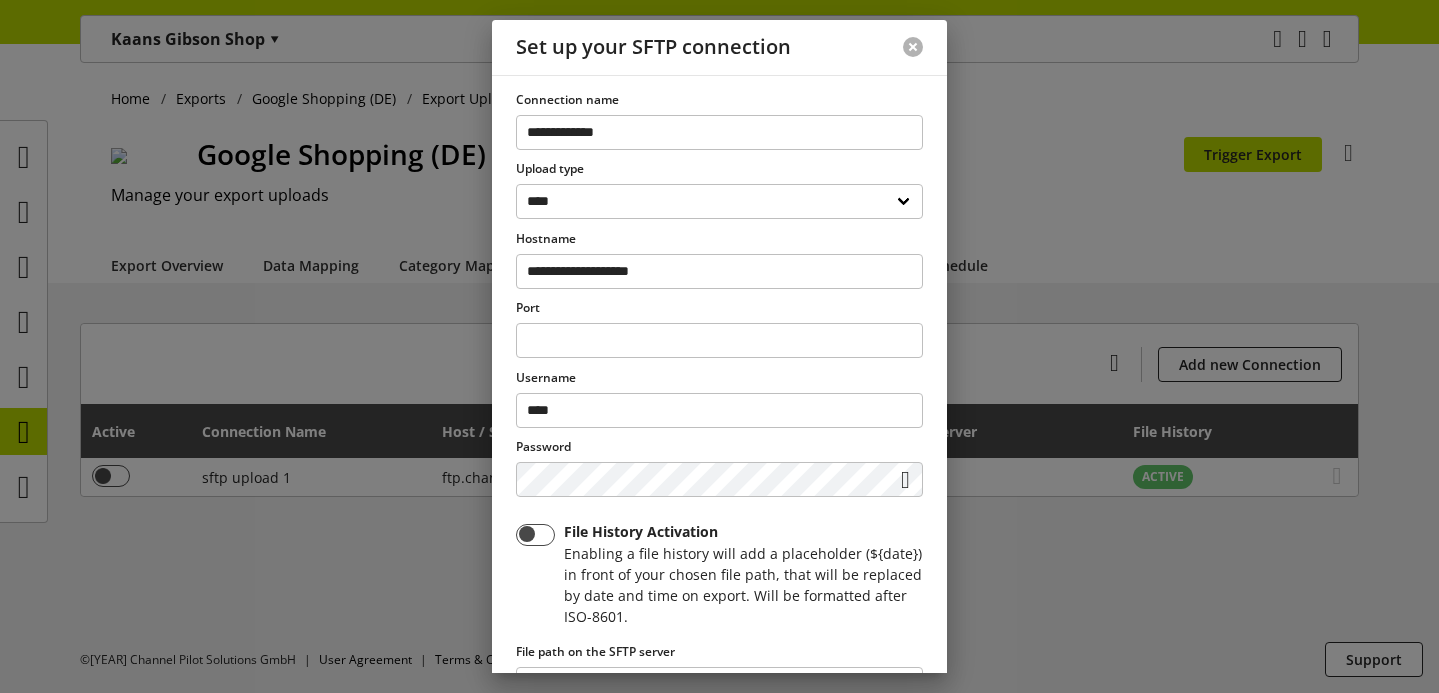 click at bounding box center [913, 47] 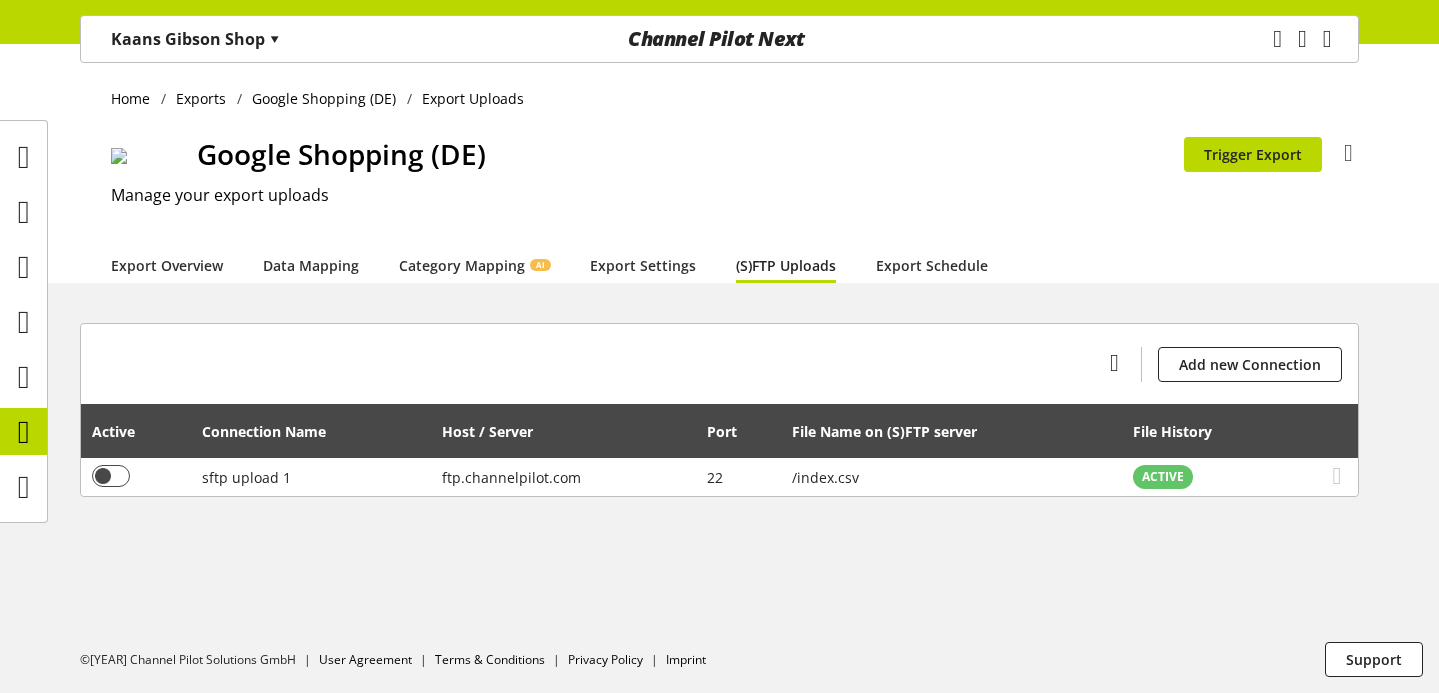 click at bounding box center [1277, 39] 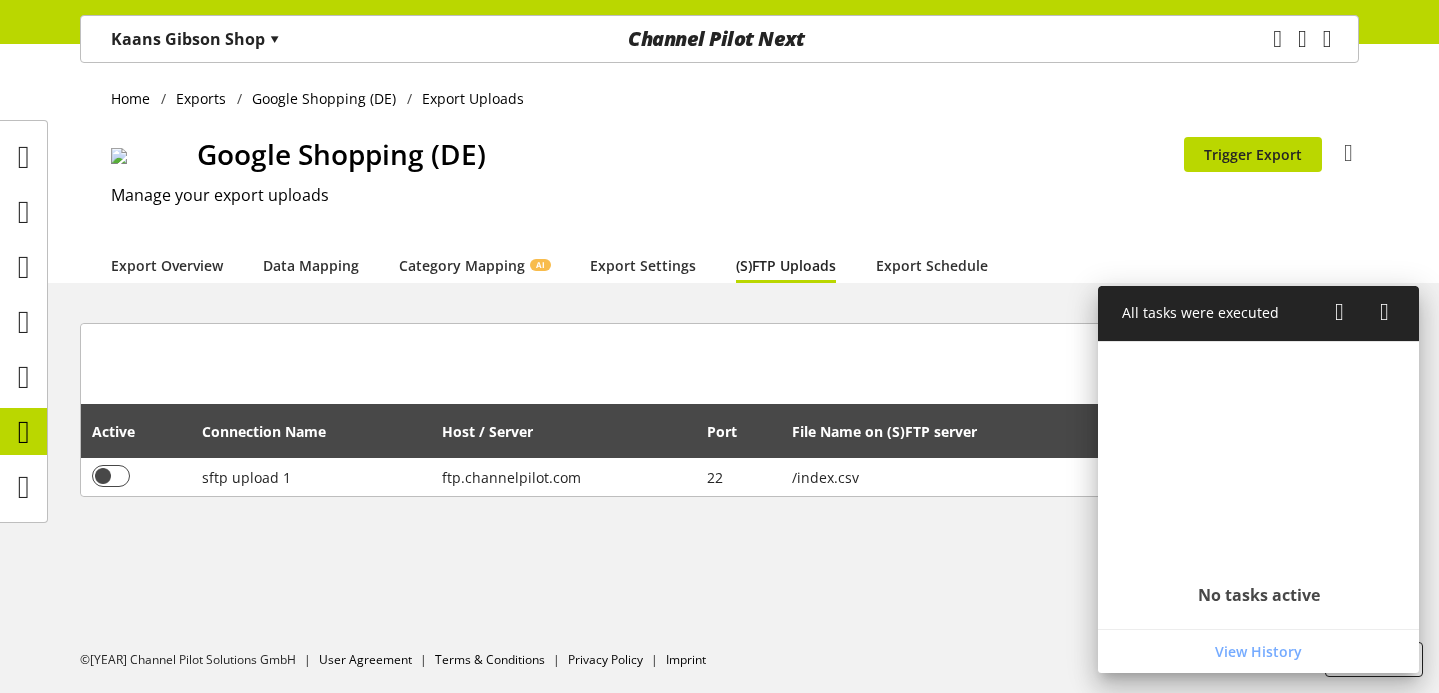 click on "You don't have permission to add a connection Add new Connection  Active   Connection Name   Host / Server   Port   File Name on (S)FTP server   File History     sftp upload 1 ftp.channelpilot.com 22 /index.csv ACTIVE" at bounding box center (719, 434) 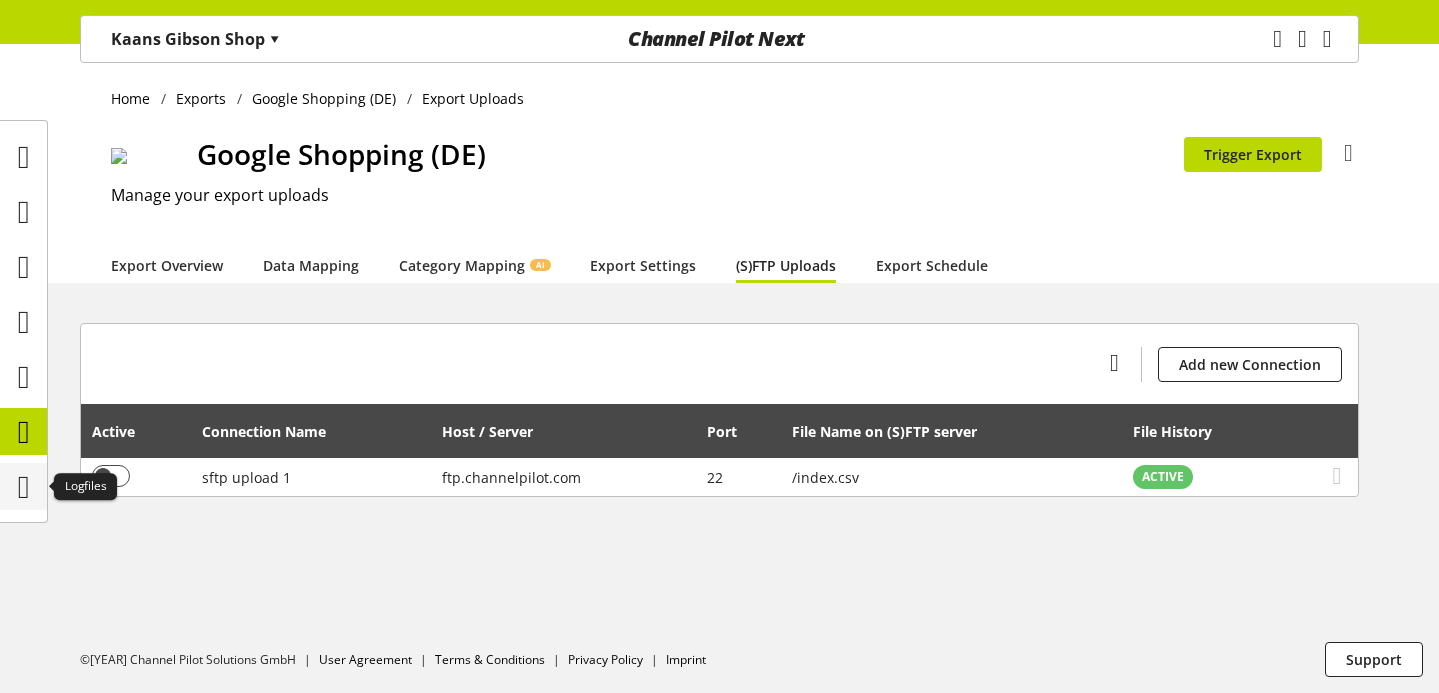 click at bounding box center (24, 487) 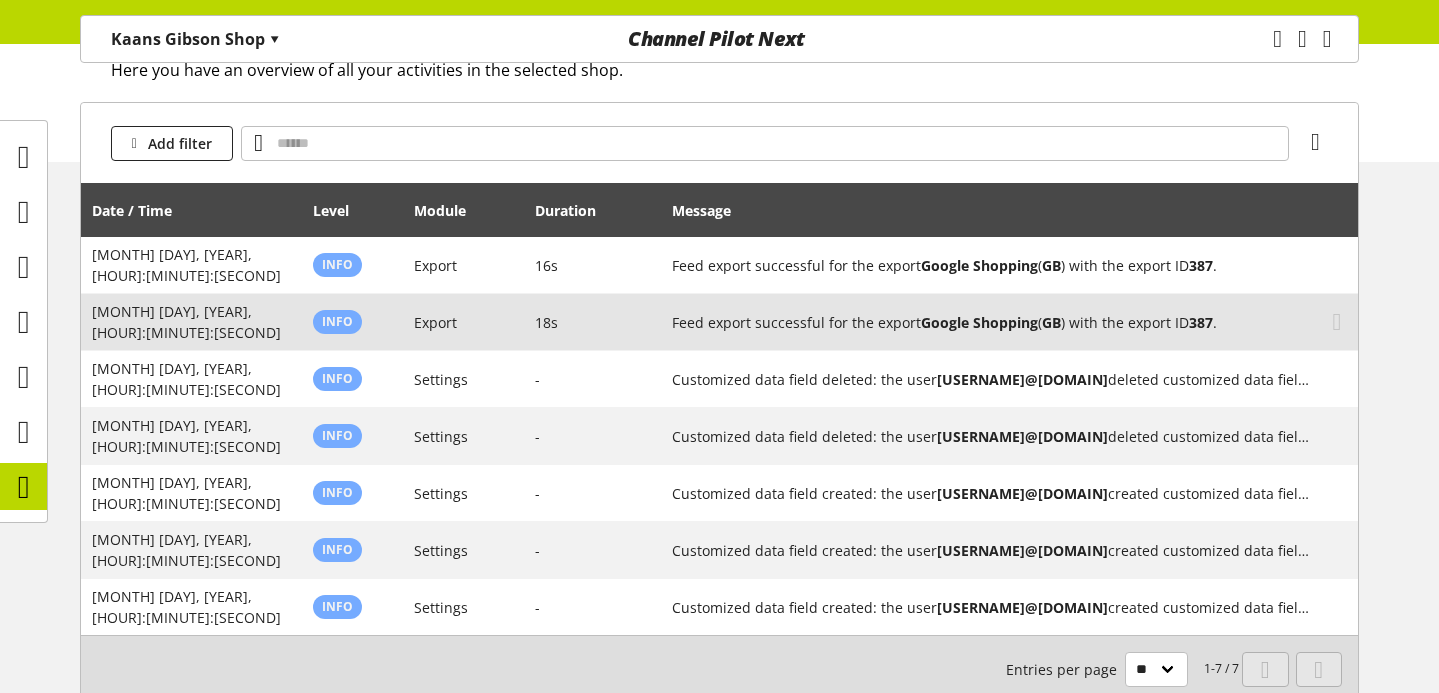 scroll, scrollTop: 140, scrollLeft: 0, axis: vertical 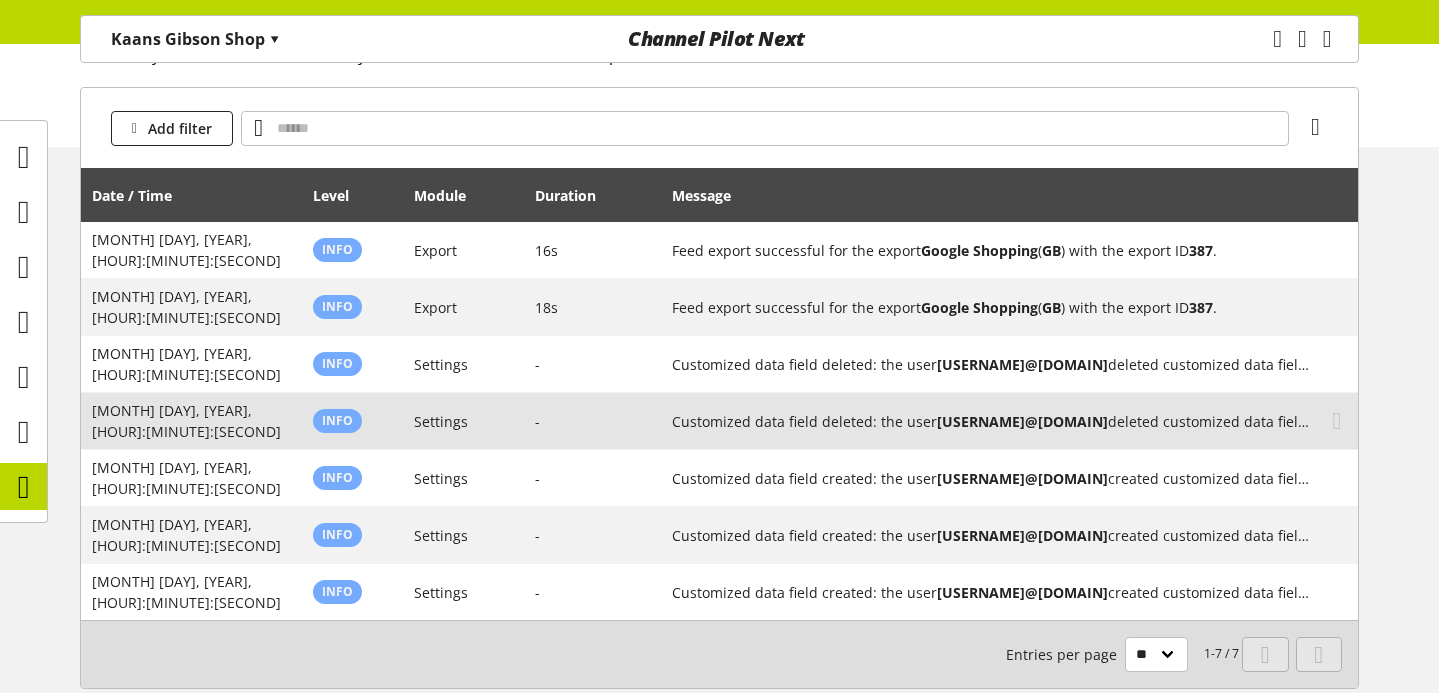 click at bounding box center (592, 250) 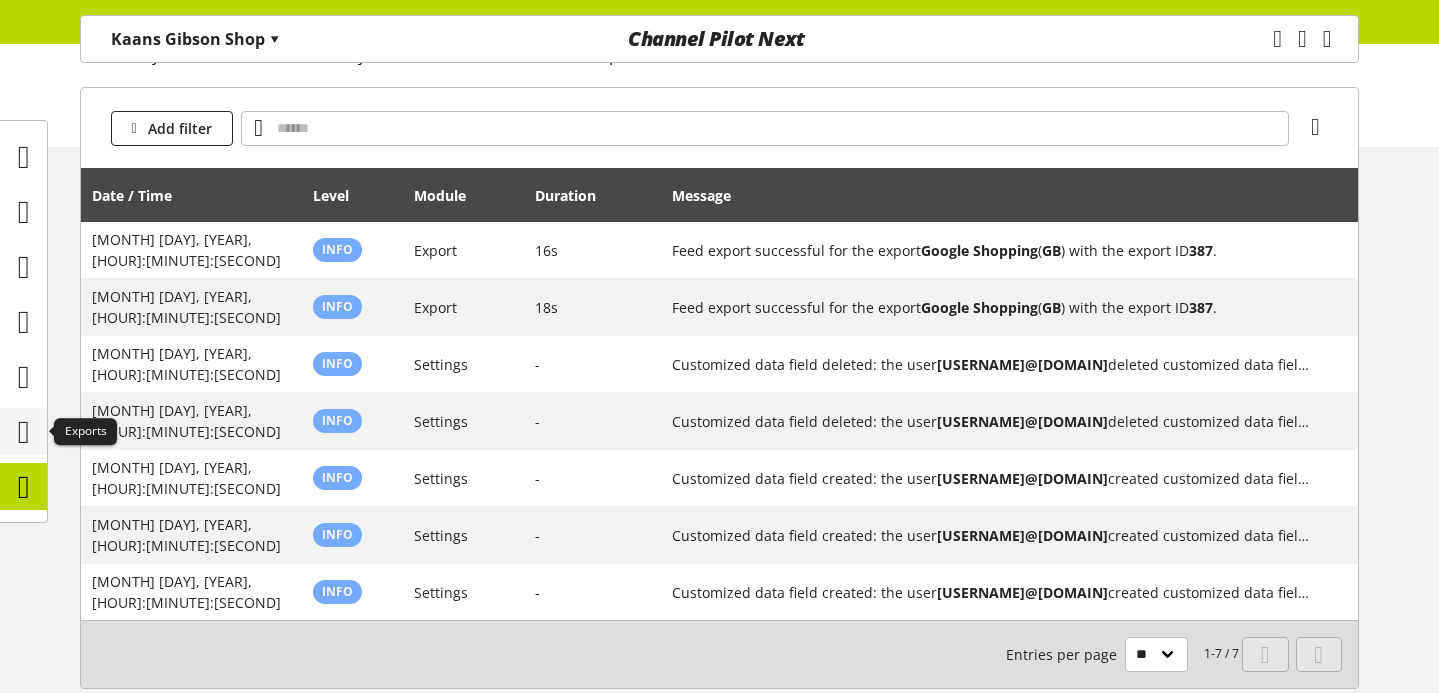 click at bounding box center (23, 431) 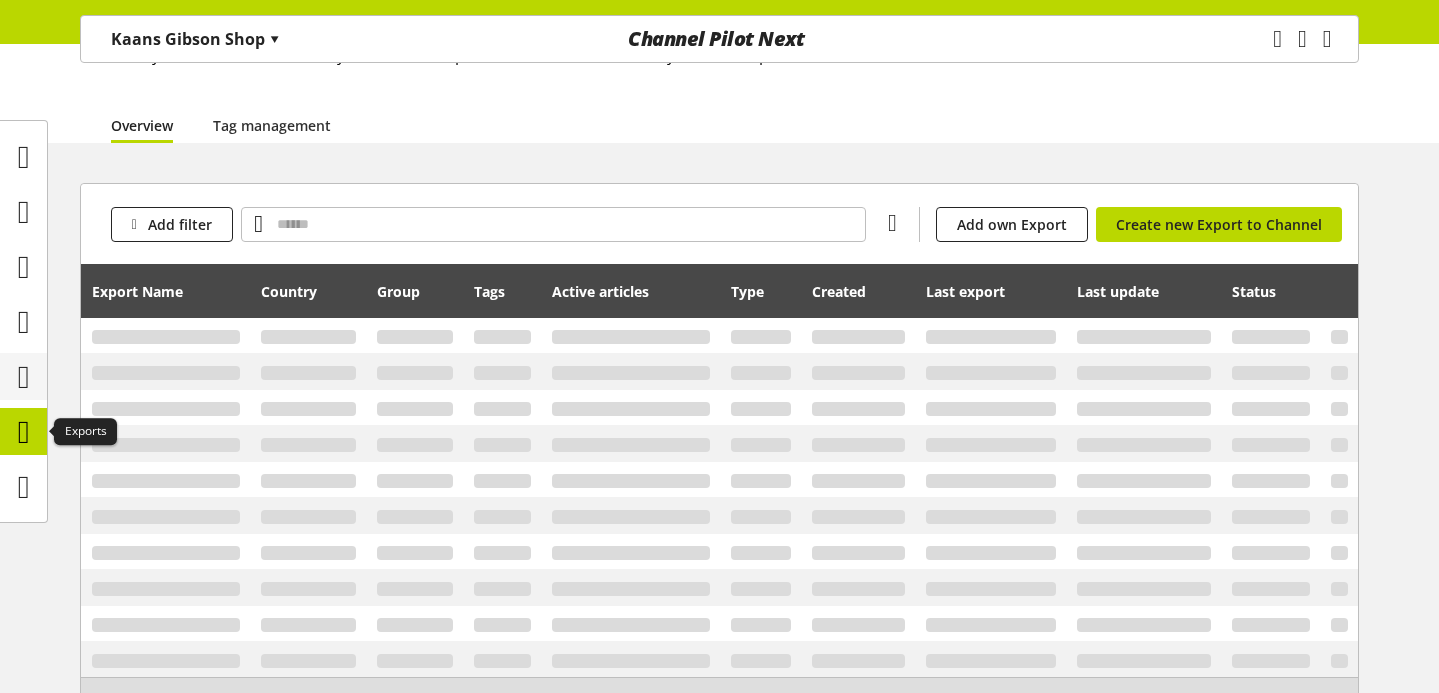 scroll, scrollTop: 0, scrollLeft: 0, axis: both 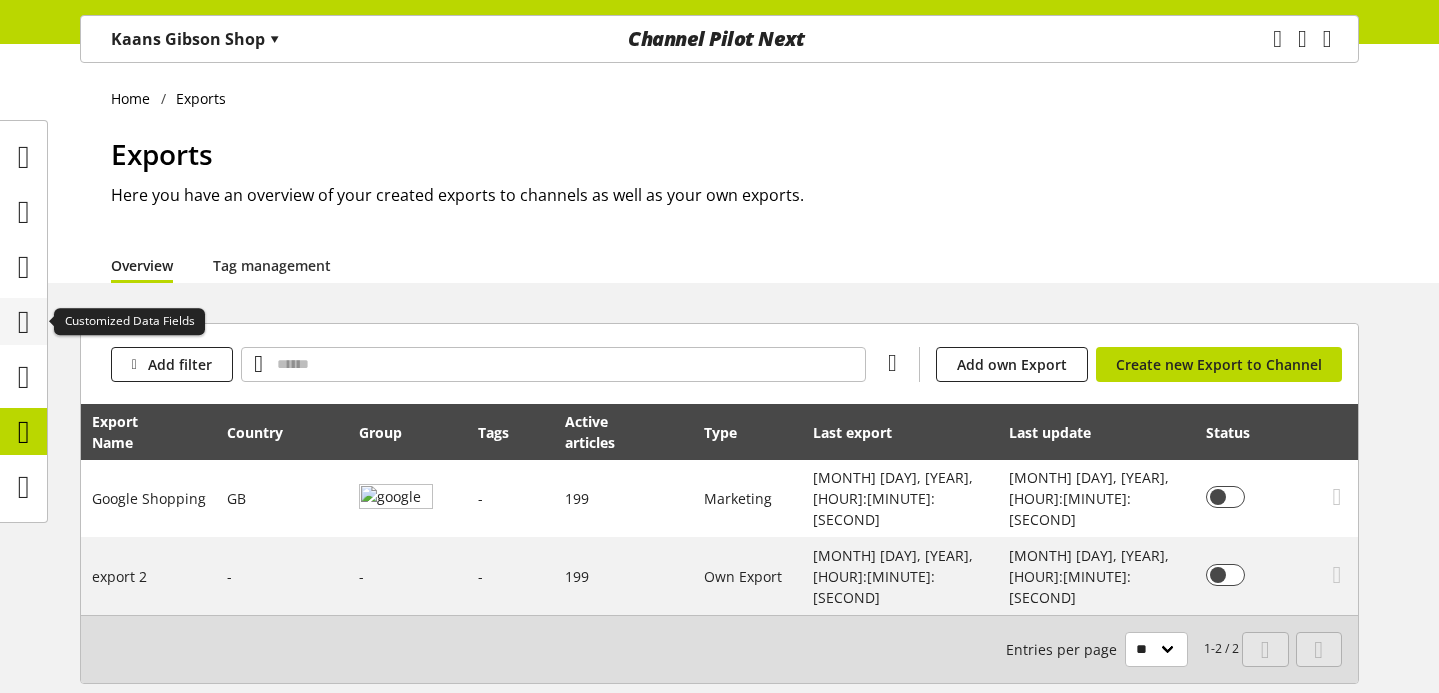 click at bounding box center [24, 322] 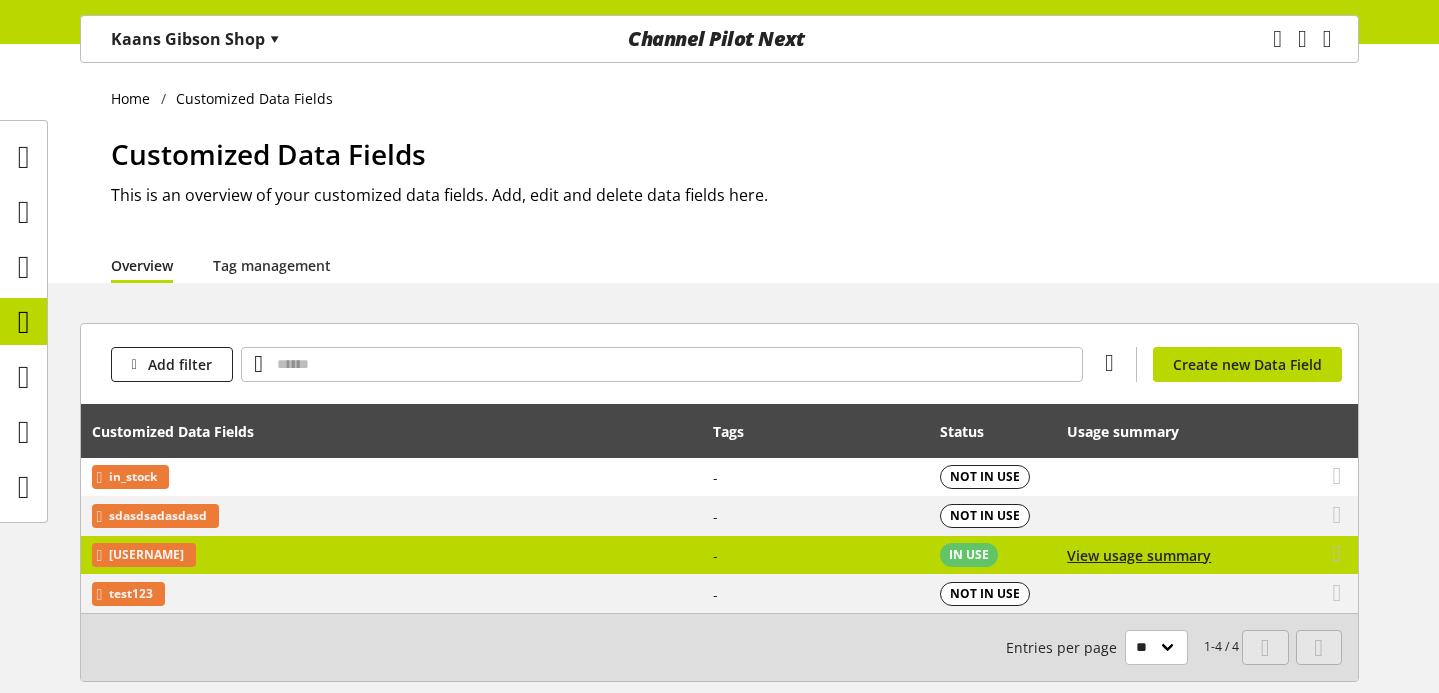 click on "[USERNAME]" at bounding box center (391, 477) 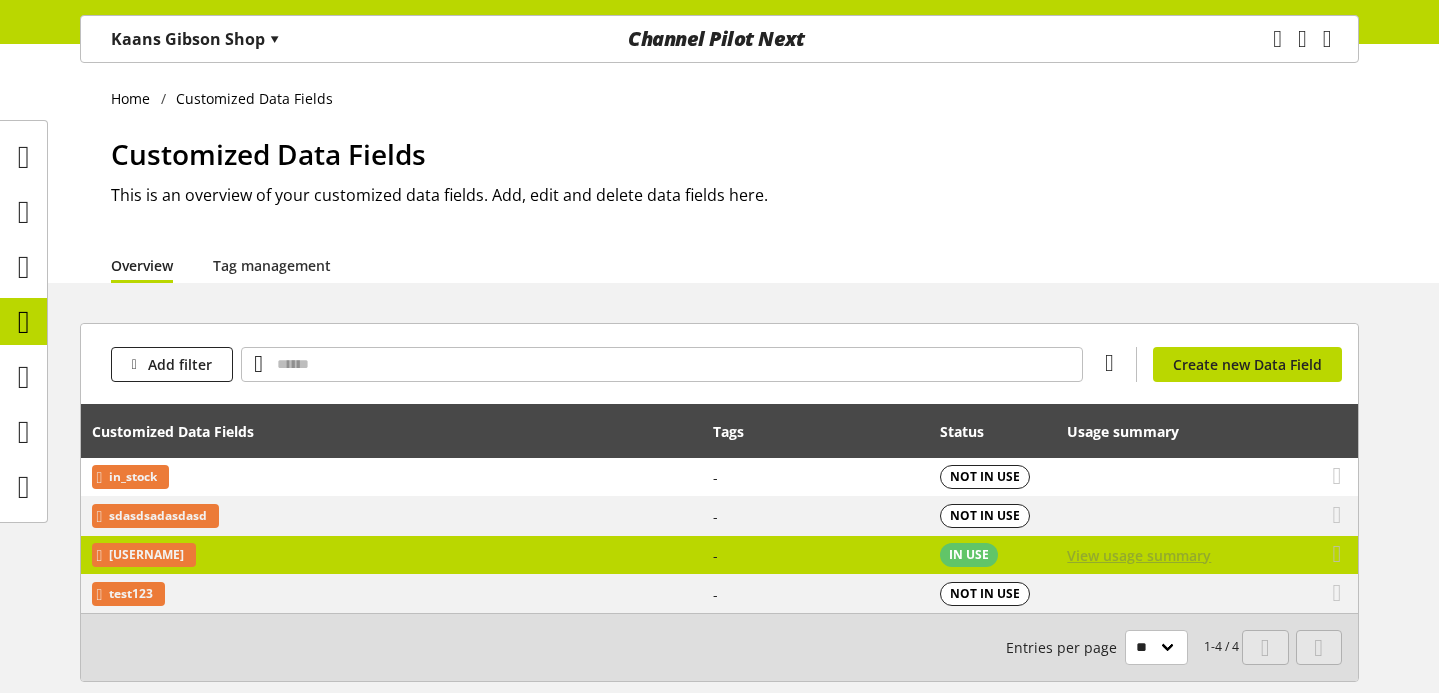 click on "View usage summary" at bounding box center [1139, 477] 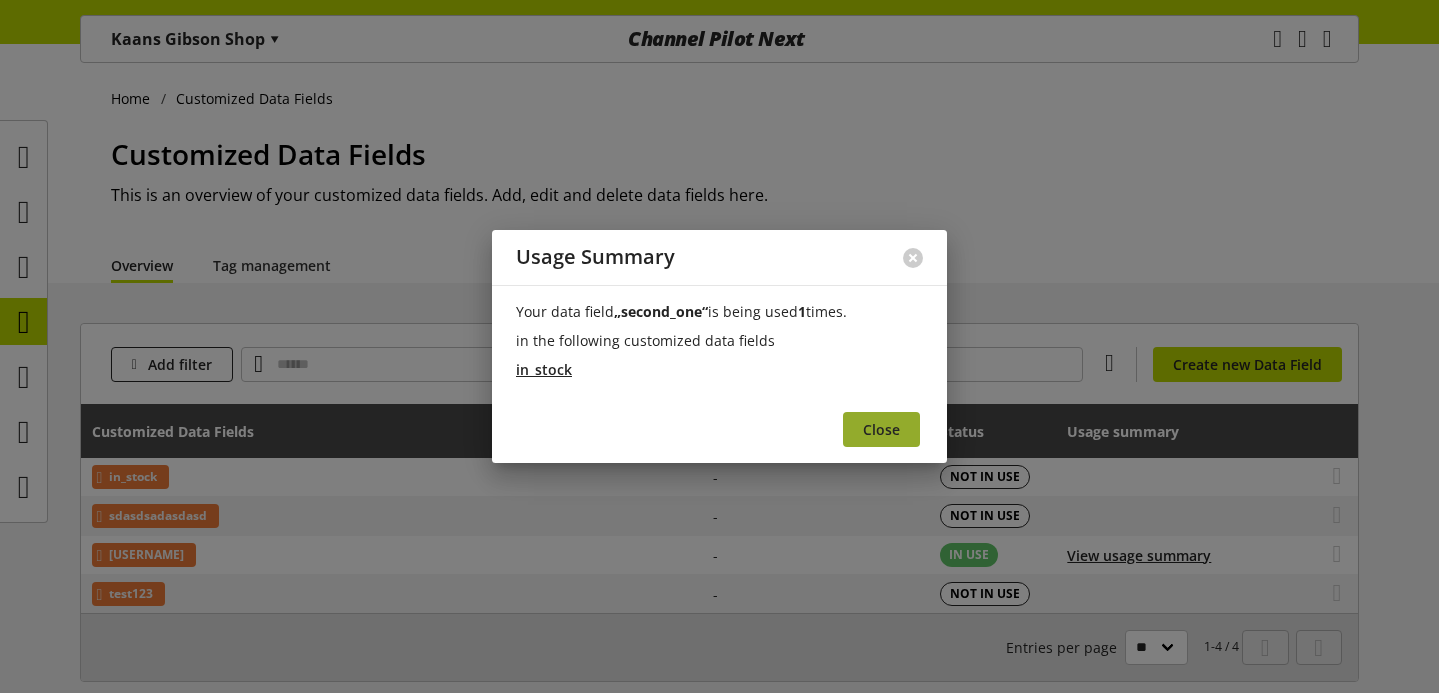 click on "Close" at bounding box center [881, 429] 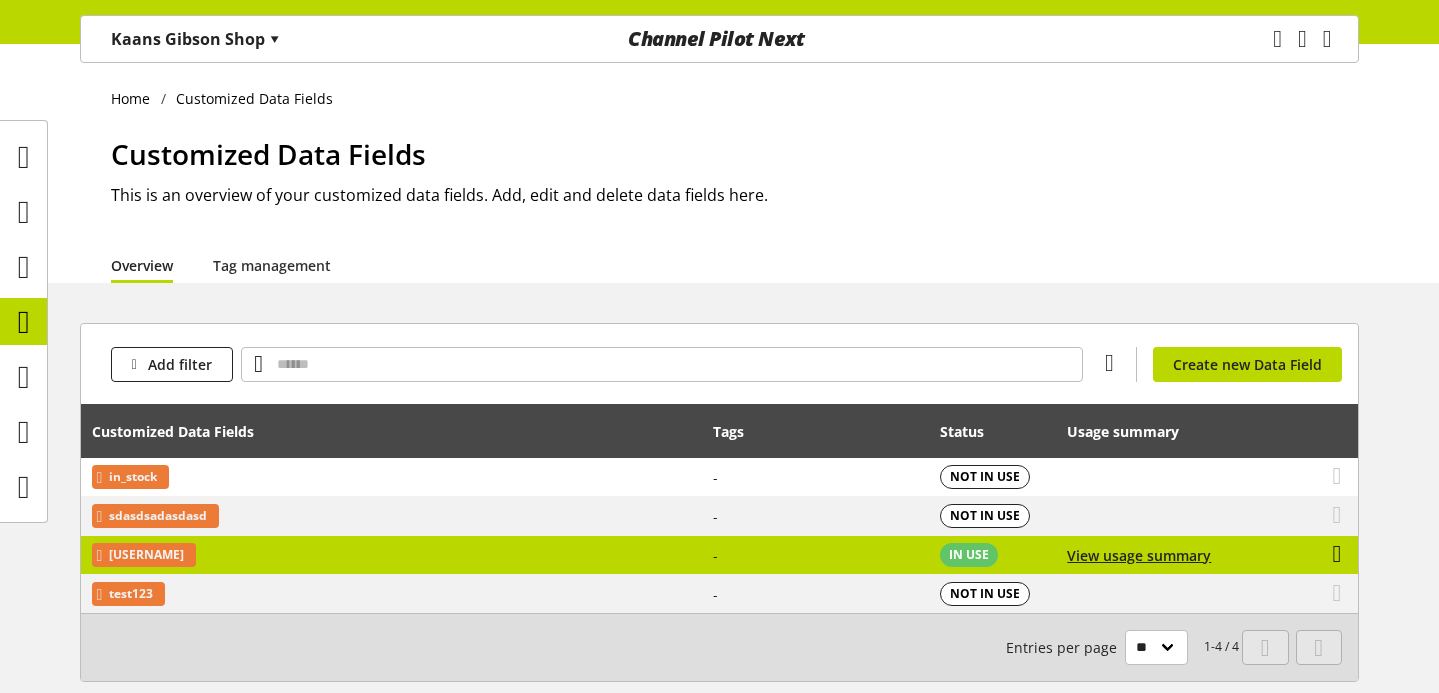 click at bounding box center [1337, 476] 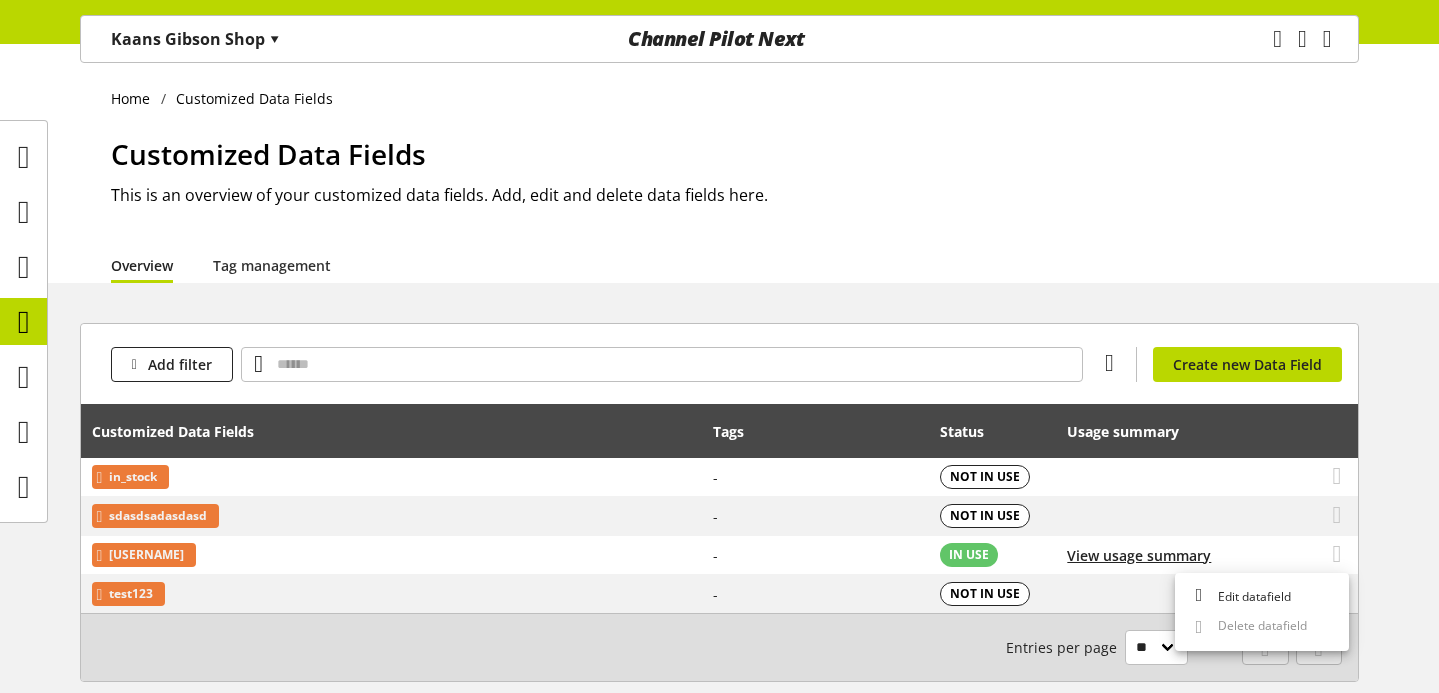 click on "Add filter You don't have permission to create a data field. Create new Data Field Customized Data Fields Tags Status  Usage summary     in_stock - NOT IN USE View usage summary sdasdsadasdasd - NOT IN USE View usage summary second_one - IN USE View usage summary test123 - NOT IN USE View usage summary  1-4 / 4  Entries per page ** ** ** ***" at bounding box center [719, 526] 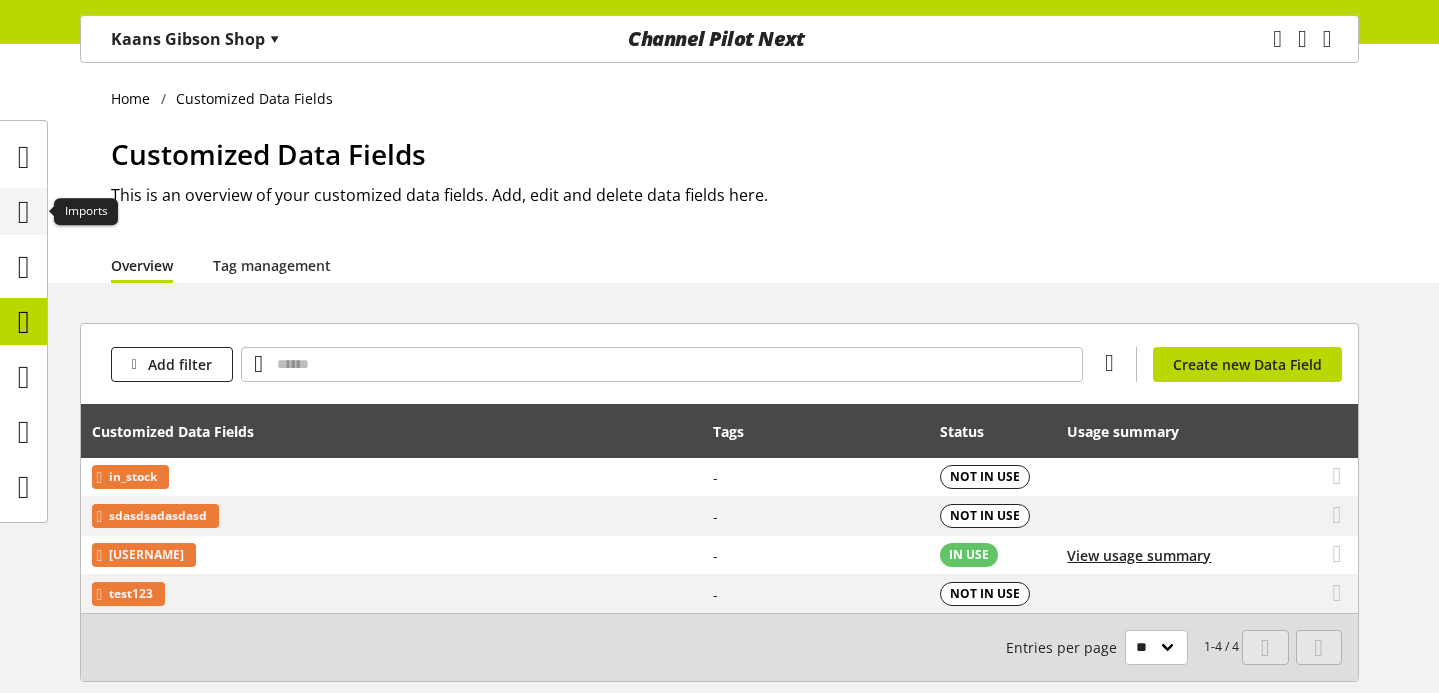 click at bounding box center [24, 212] 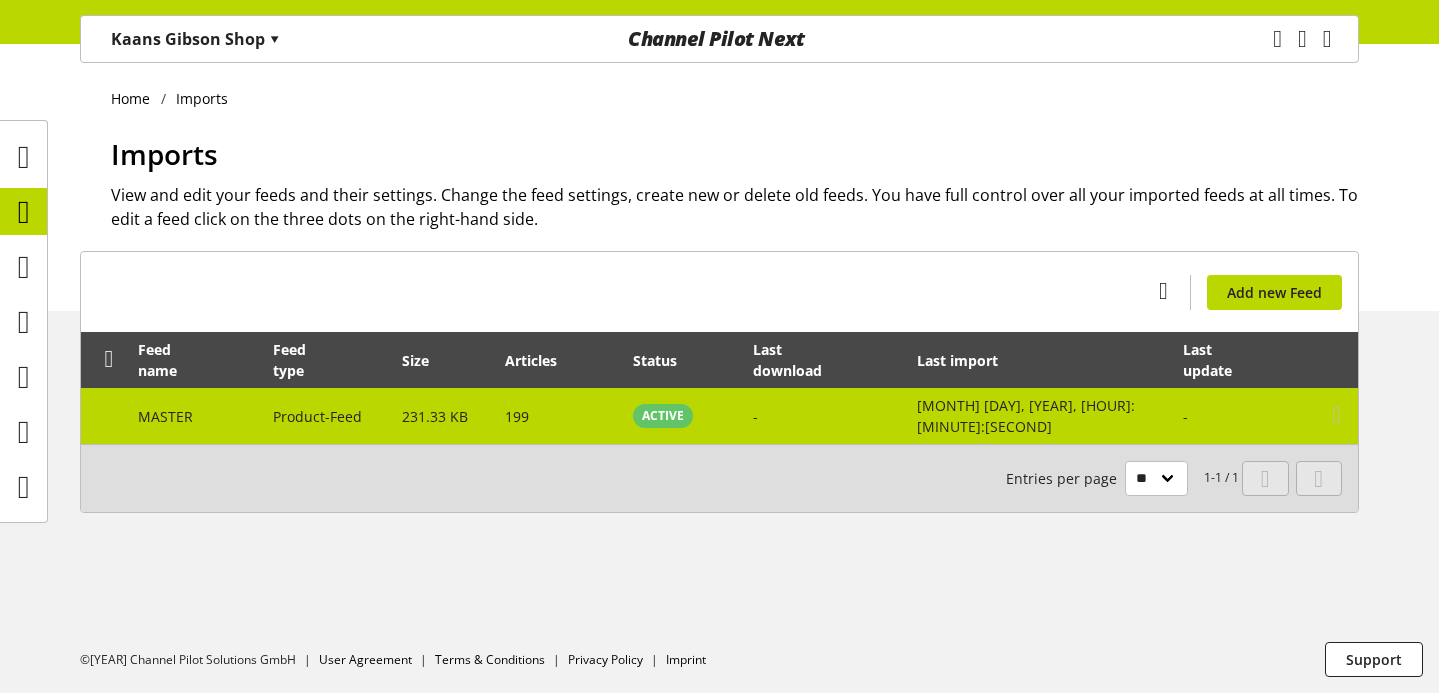 click on "MASTER" at bounding box center [195, 416] 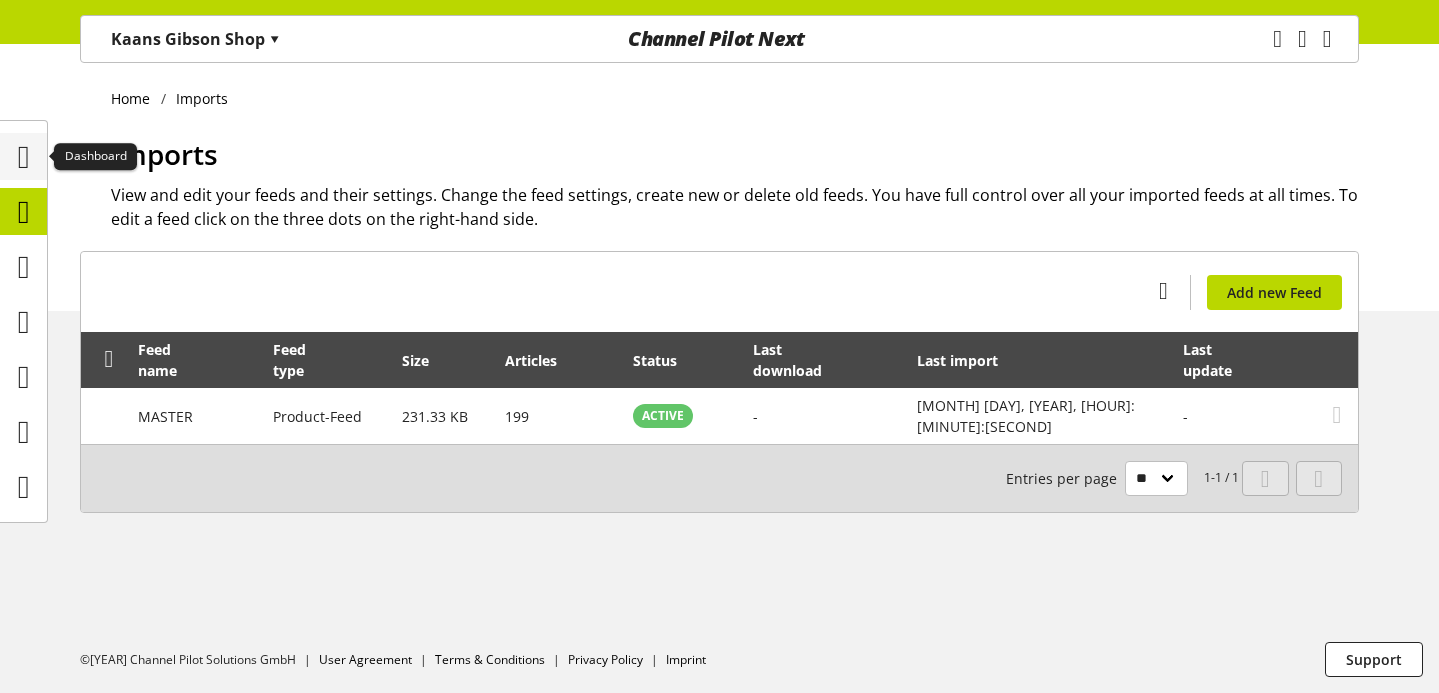 click at bounding box center (24, 157) 